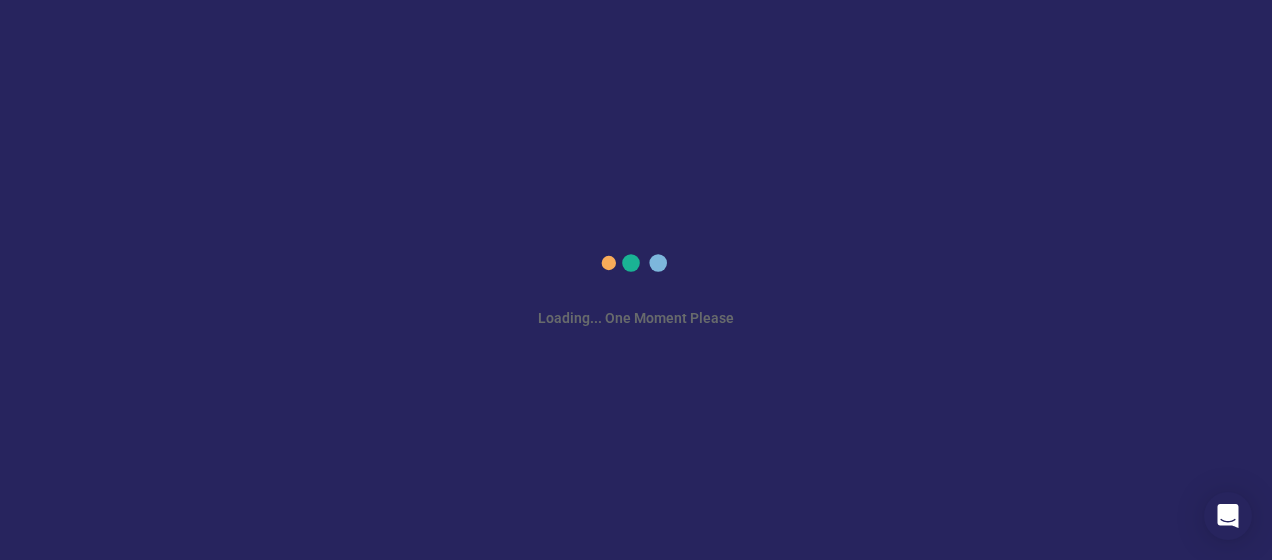 scroll, scrollTop: 0, scrollLeft: 0, axis: both 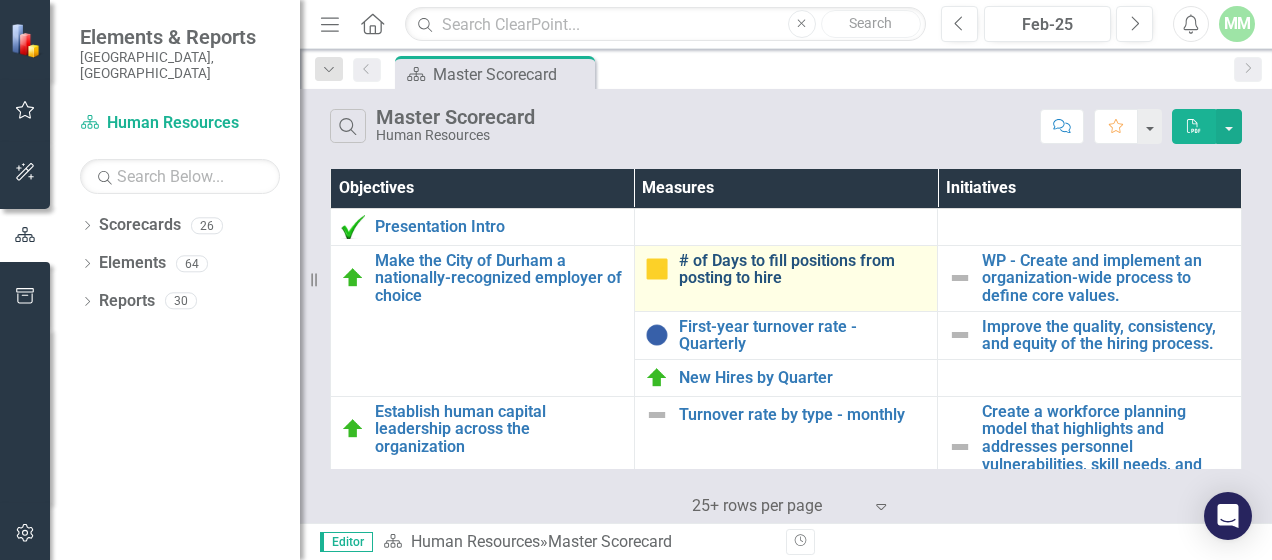 click on "# of Days to fill positions from posting to hire" at bounding box center (803, 269) 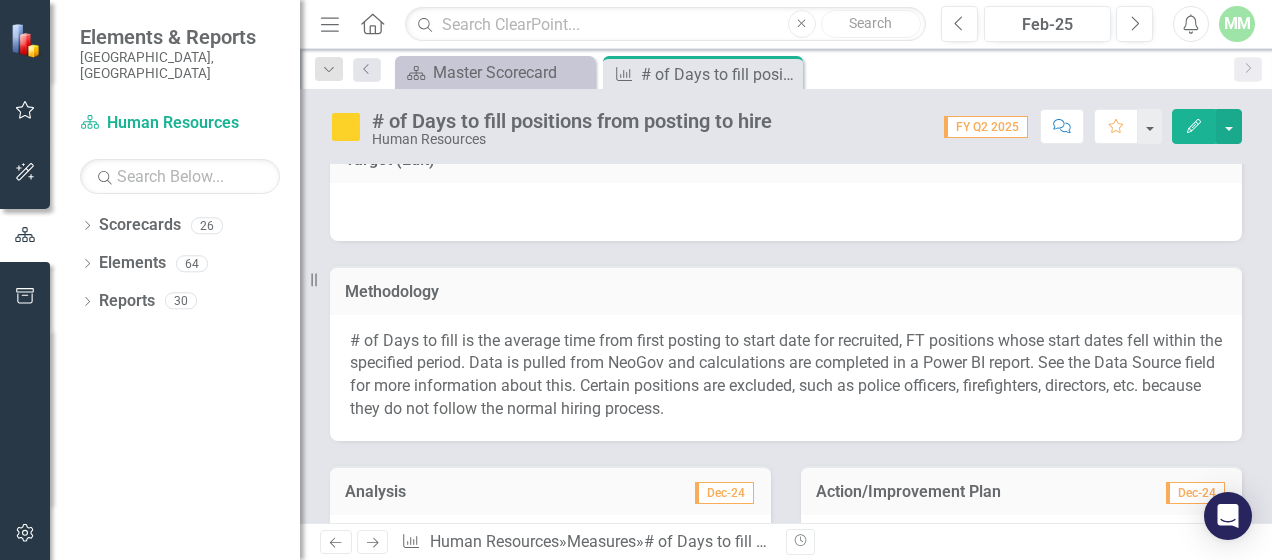 scroll, scrollTop: 390, scrollLeft: 0, axis: vertical 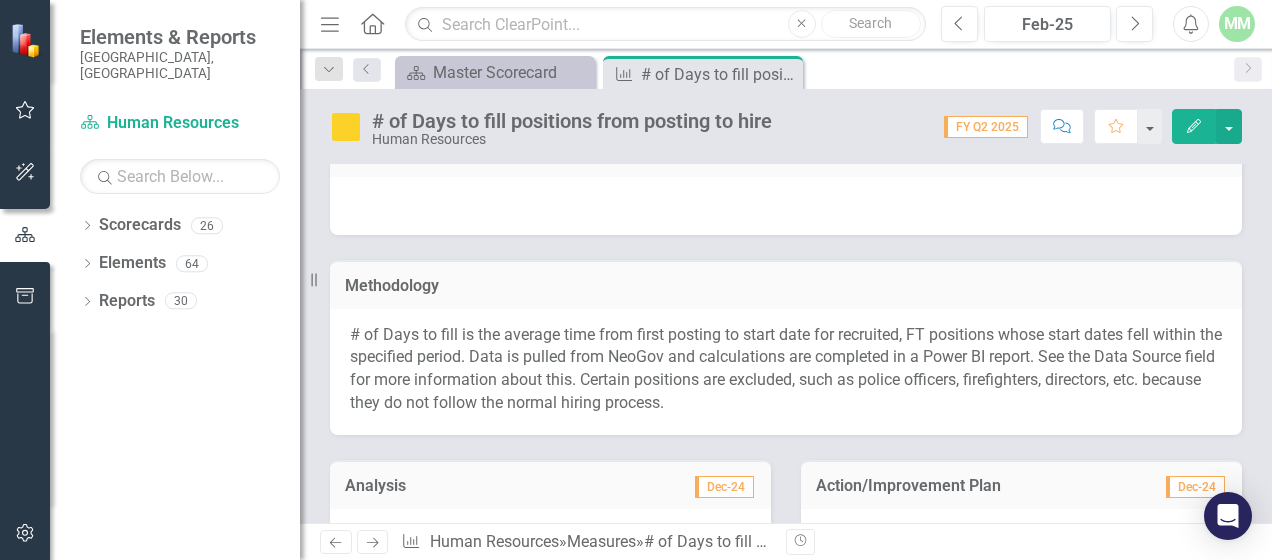 drag, startPoint x: 767, startPoint y: 414, endPoint x: 562, endPoint y: 319, distance: 225.94247 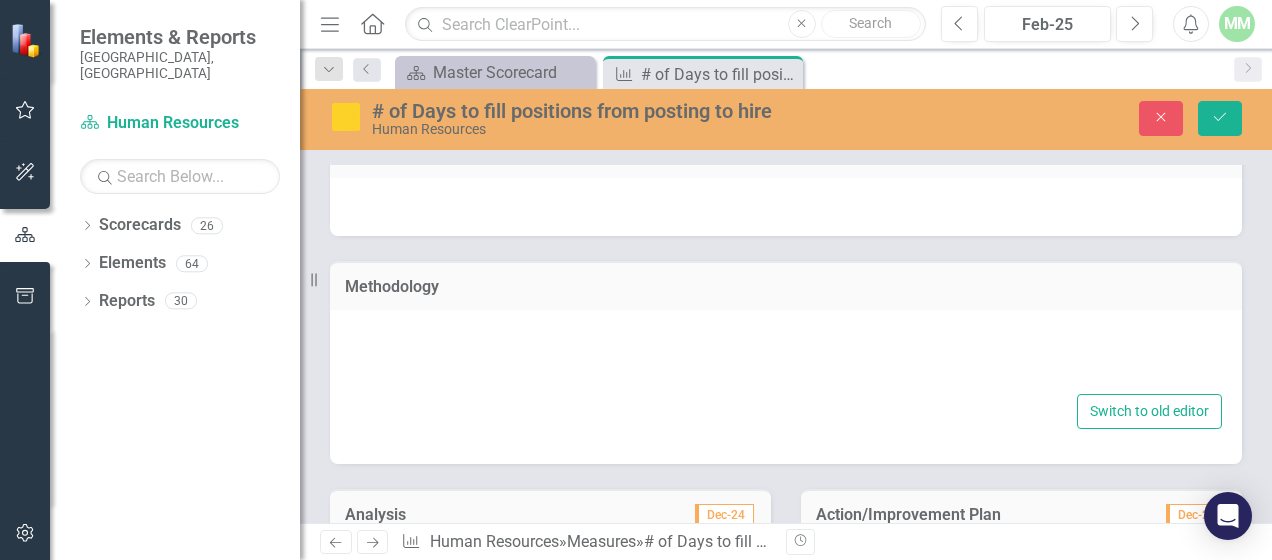 type on "<p># of Days to fill is the average time from first posting to start date for recruited, FT positions whose start dates fell within the specified period. Data is pulled from NeoGov and calculations are completed in a Power BI report. See the Data Source field for more information about this. Certain positions are excluded, such as police officers, firefighters, directors, etc. because they do not follow the normal hiring process.</p>" 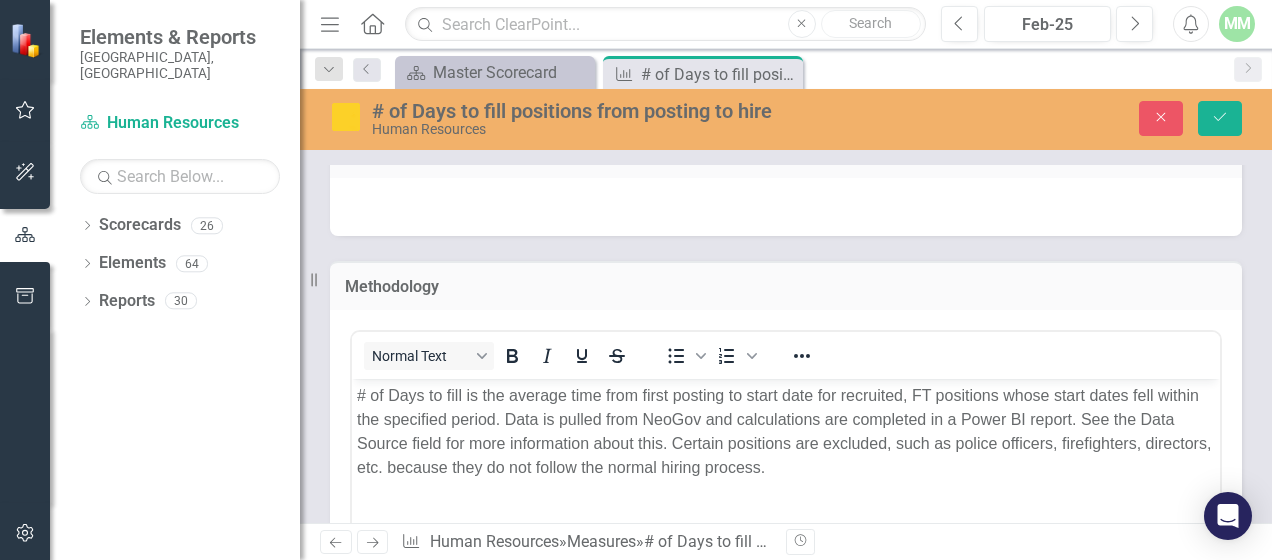 scroll, scrollTop: 0, scrollLeft: 0, axis: both 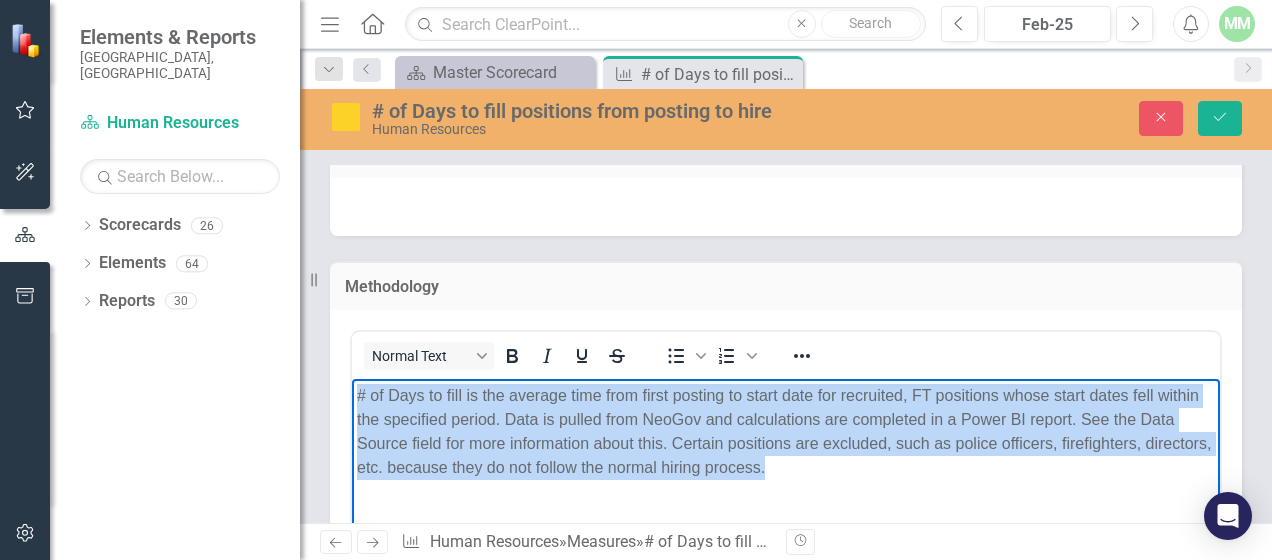 drag, startPoint x: 860, startPoint y: 475, endPoint x: 352, endPoint y: 381, distance: 516.62366 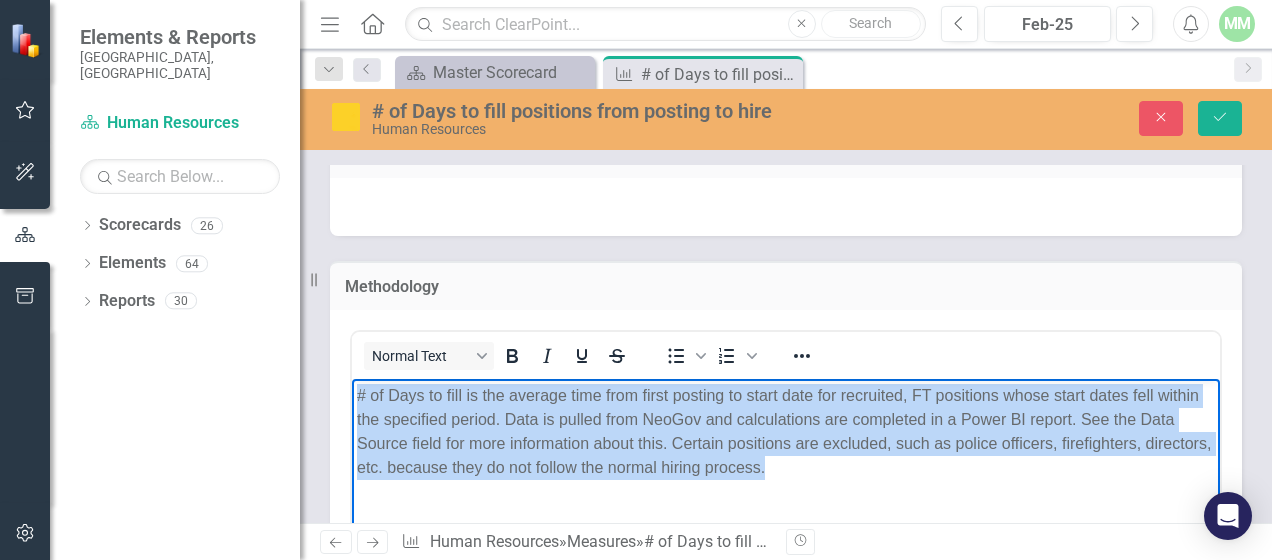 click on "# of Days to fill is the average time from first posting to start date for recruited, FT positions whose start dates fell within the specified period. Data is pulled from NeoGov and calculations are completed in a Power BI report. See the Data Source field for more information about this. Certain positions are excluded, such as police officers, firefighters, directors, etc. because they do not follow the normal hiring process." at bounding box center [786, 528] 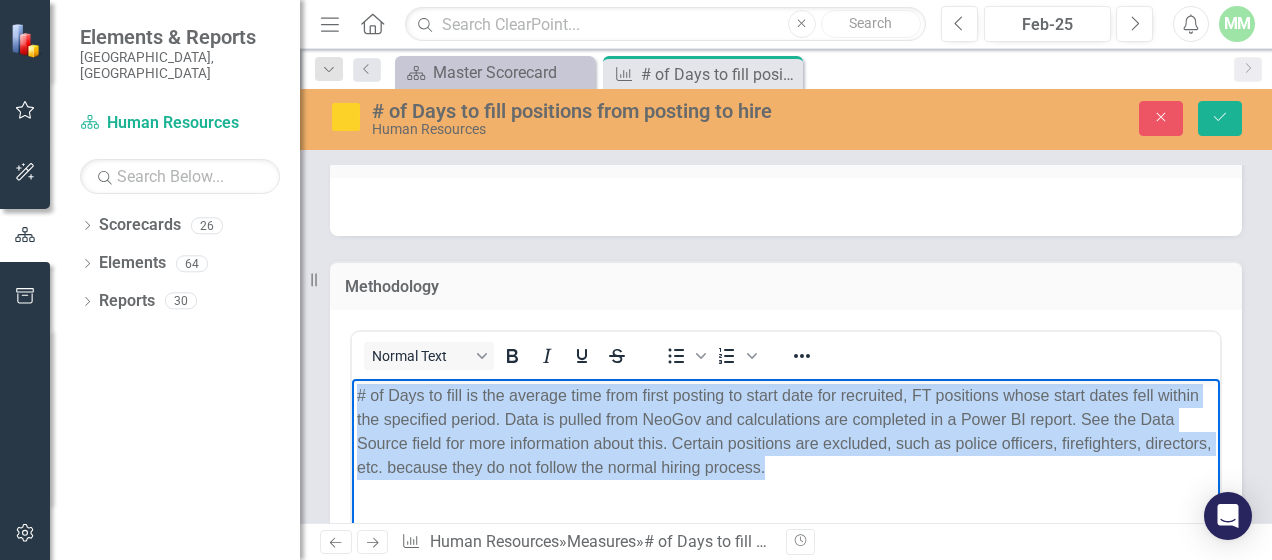 copy on "# of Days to fill is the average time from first posting to start date for recruited, FT positions whose start dates fell within the specified period. Data is pulled from NeoGov and calculations are completed in a Power BI report. See the Data Source field for more information about this. Certain positions are excluded, such as police officers, firefighters, directors, etc. because they do not follow the normal hiring process." 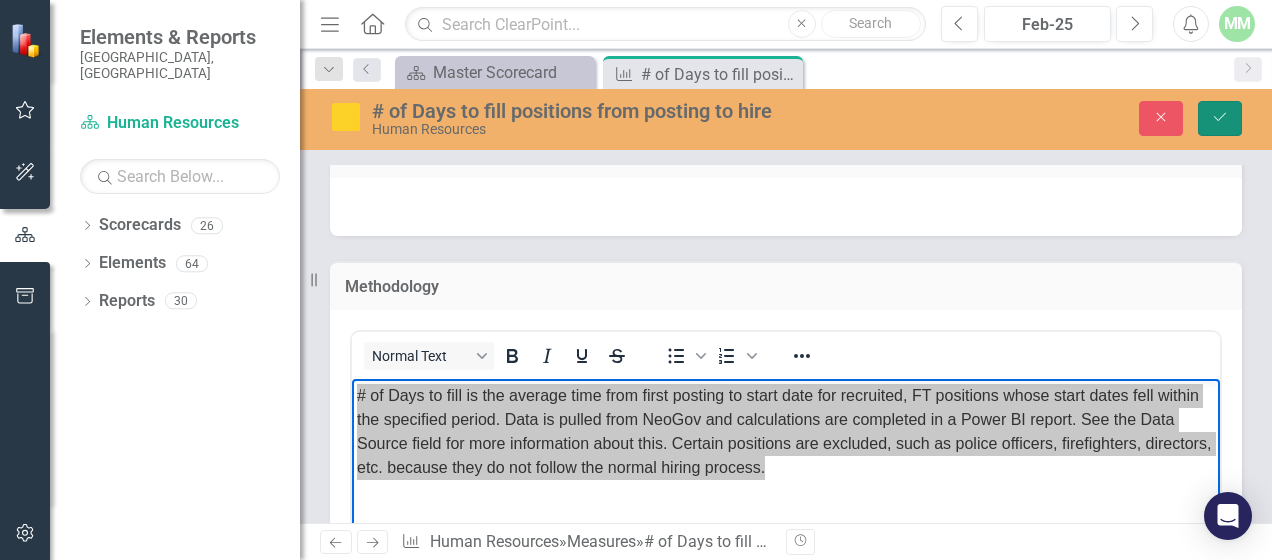 click on "Save" at bounding box center [1220, 118] 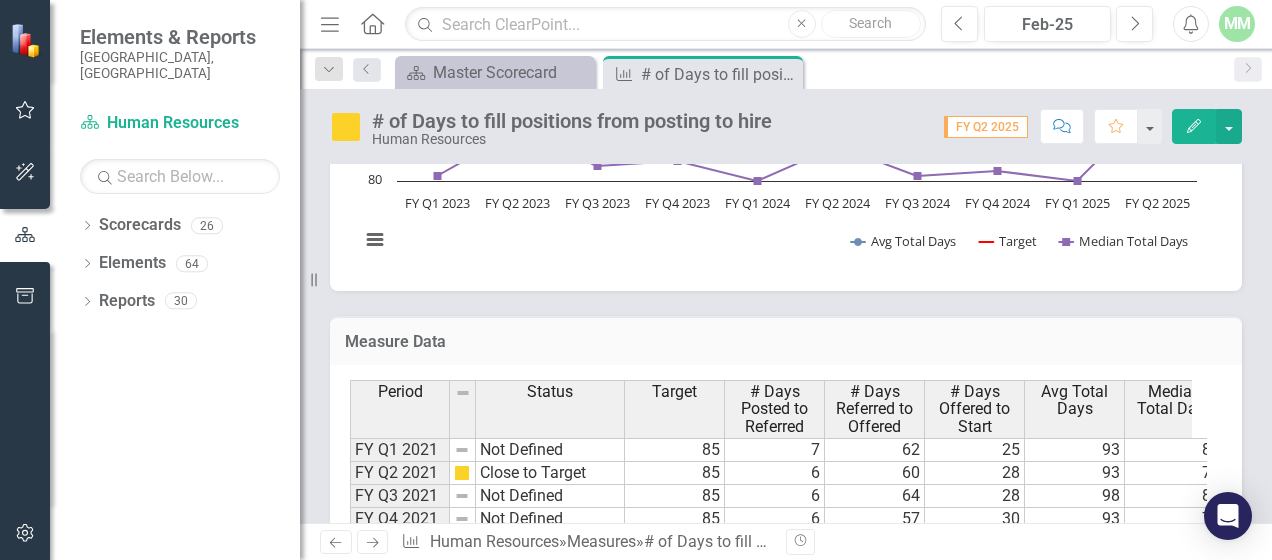 scroll, scrollTop: 851, scrollLeft: 0, axis: vertical 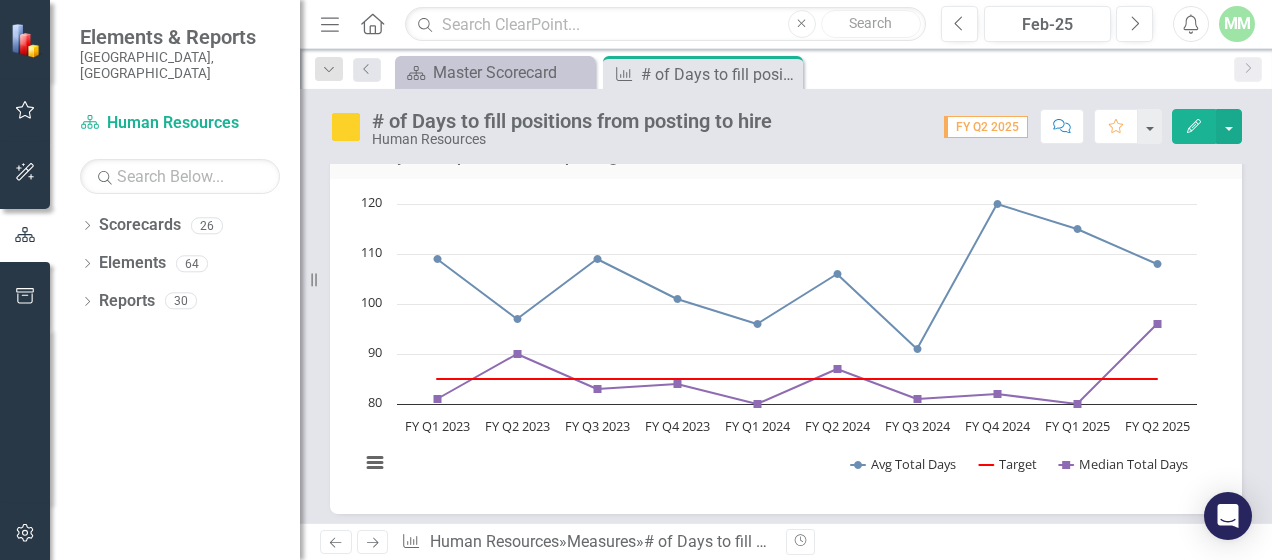 click 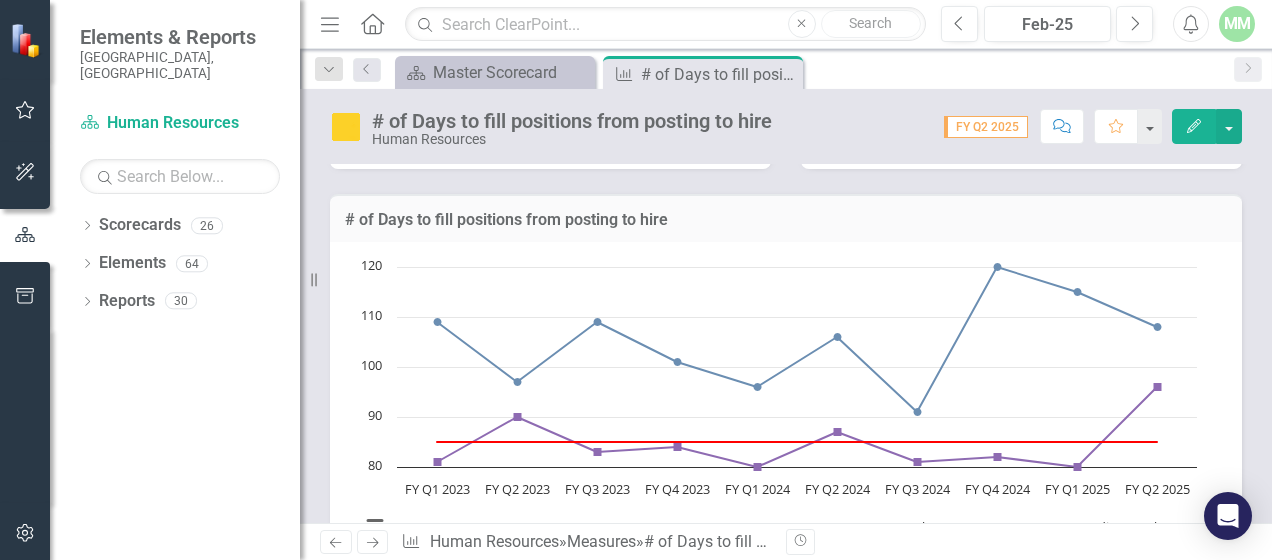 scroll, scrollTop: 794, scrollLeft: 0, axis: vertical 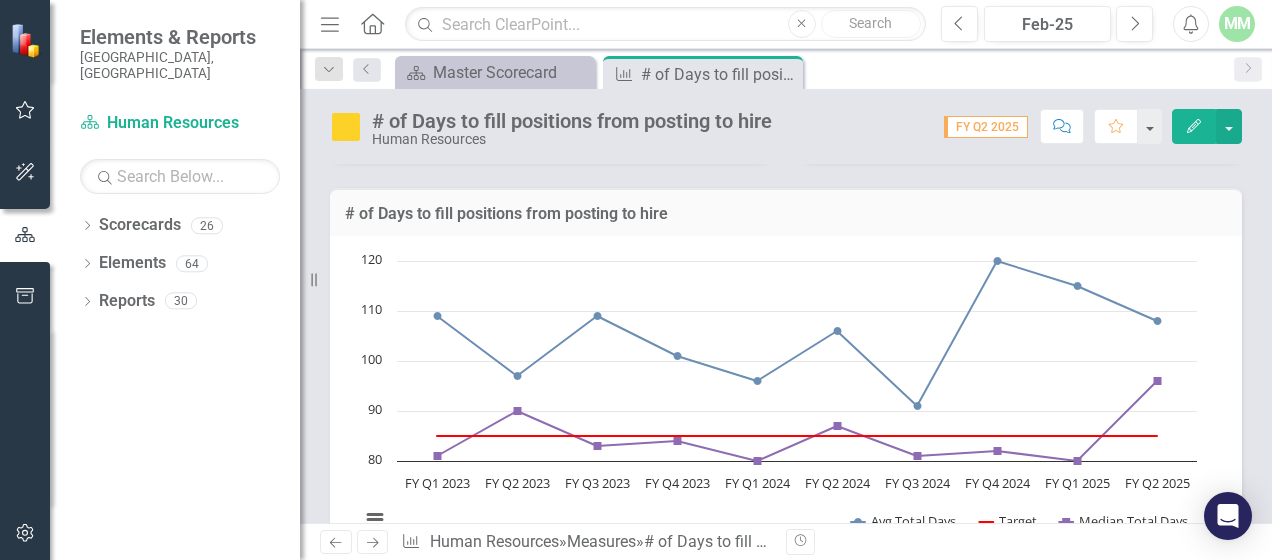 click on "# of Days to fill positions from posting to hire" at bounding box center [786, 214] 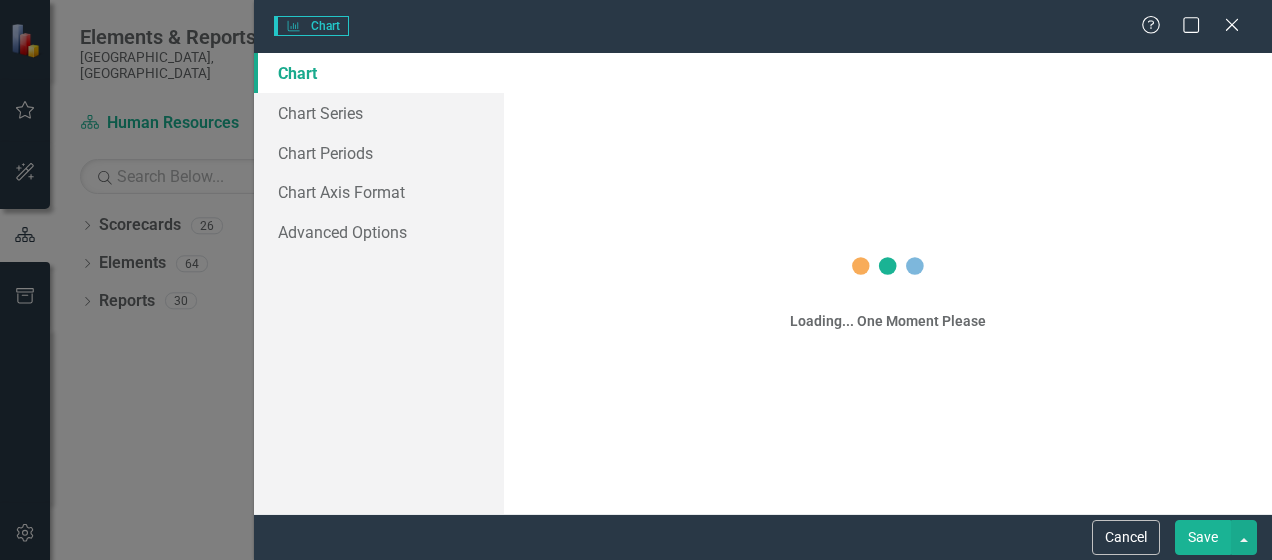 click on "Elements & Reports City of [GEOGRAPHIC_DATA], [GEOGRAPHIC_DATA] Scorecard Human Resources Search Dropdown Scorecards 26 Dropdown FY 24-26 City of [GEOGRAPHIC_DATA] Strategic Plan Audit Services Budget and Management Services City Manager's Office Communications Community Safety Community Development Emergency Communications Center Equity & Inclusion Finance Fire Department Fleet General Services Human Resources Inspections Neighborhood Improvement Services OEWD Parks and Recreation Planning Police Department Public Works Solid Waste Management Technology Solutions Transportation Water Management Key Resident Survey Performance Scorecard Dropdown Elements 64 Dropdown Objective Objectives 4 Presentation Intro Make the City of [GEOGRAPHIC_DATA] a nationally-recognized employer of choice Establish human capital leadership across the organization Create customer experiences that delight and amaze Dropdown Measure Measures 19 COSMO Measures Average wait time for call to be answered Customer volume # of Days to fill positions from posting to hire Dropdown" at bounding box center (636, 280) 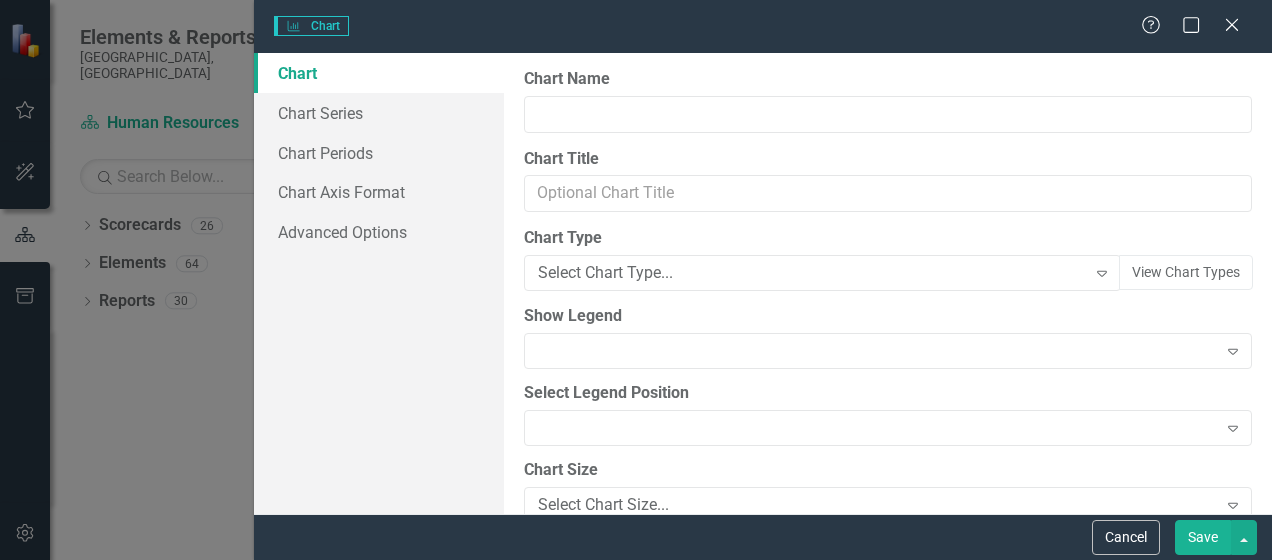 type on "# of Days to fill positions from posting to hire" 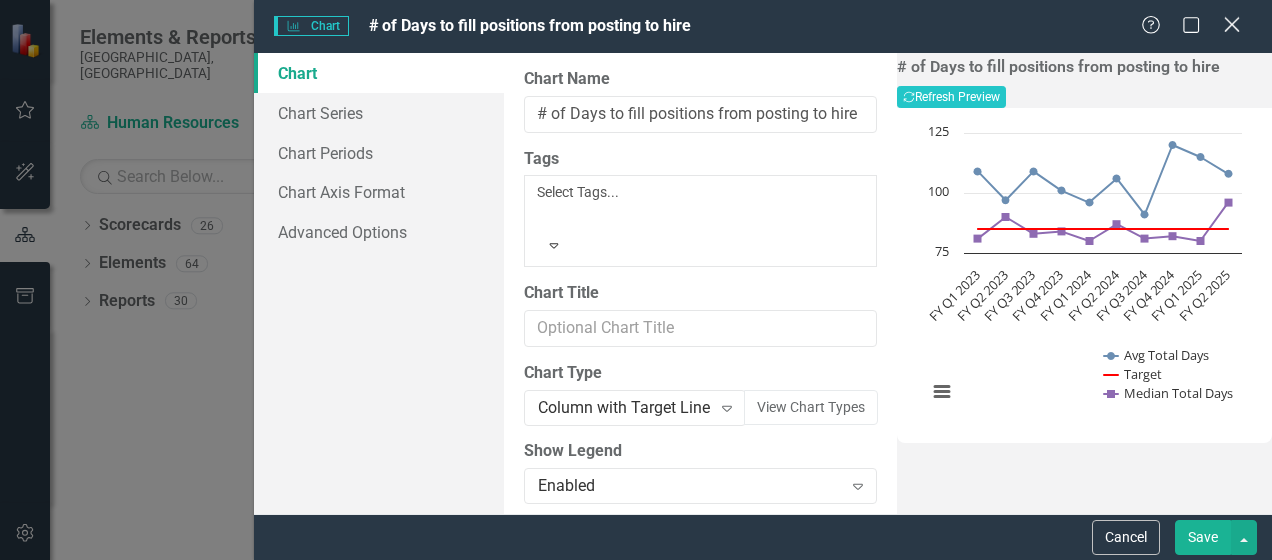 click on "Close" 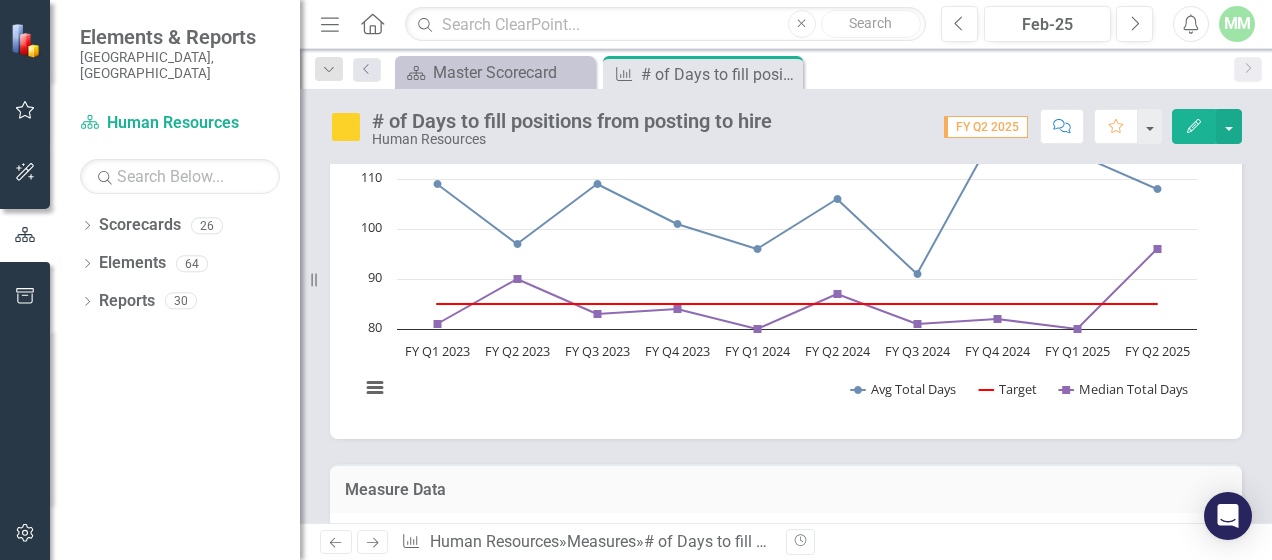 scroll, scrollTop: 927, scrollLeft: 0, axis: vertical 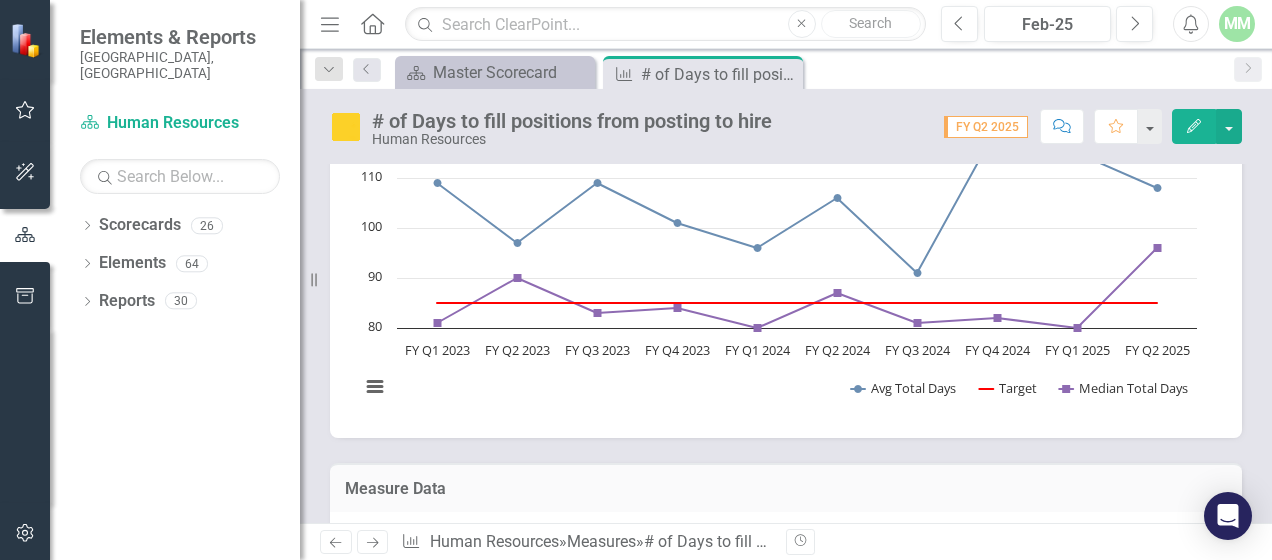 drag, startPoint x: 518, startPoint y: 424, endPoint x: 378, endPoint y: 379, distance: 147.05441 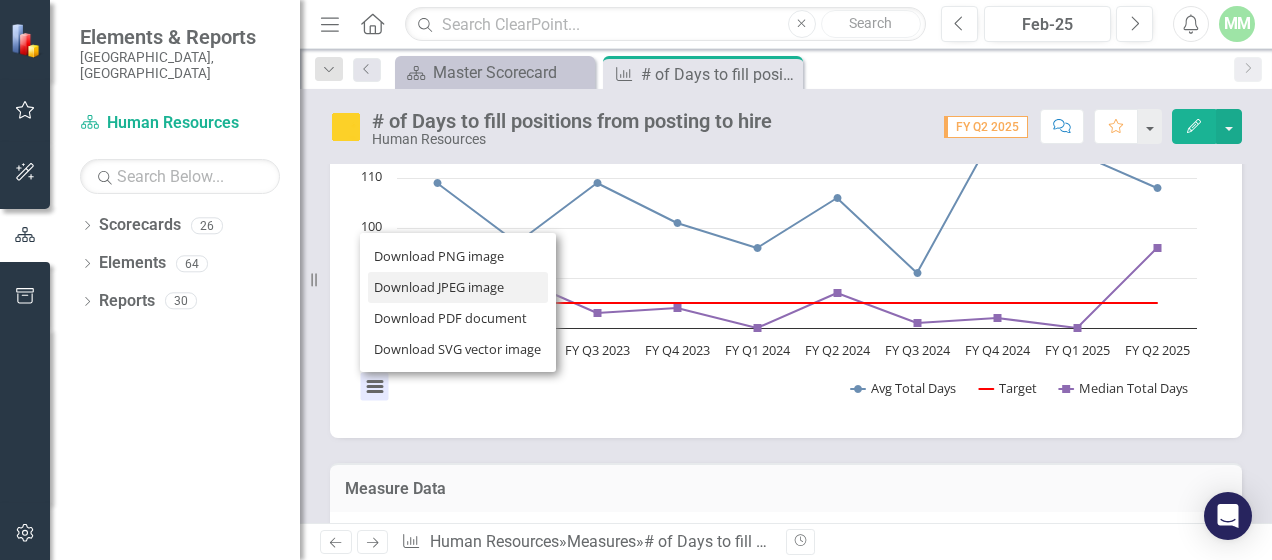 click on "Download JPEG image" at bounding box center [458, 287] 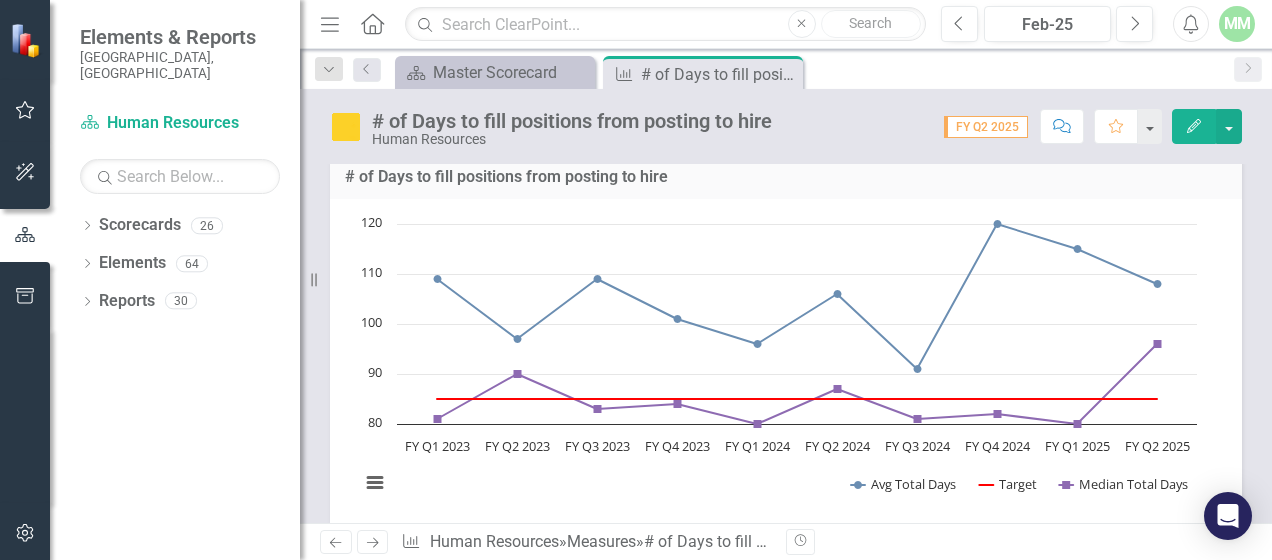 scroll, scrollTop: 815, scrollLeft: 0, axis: vertical 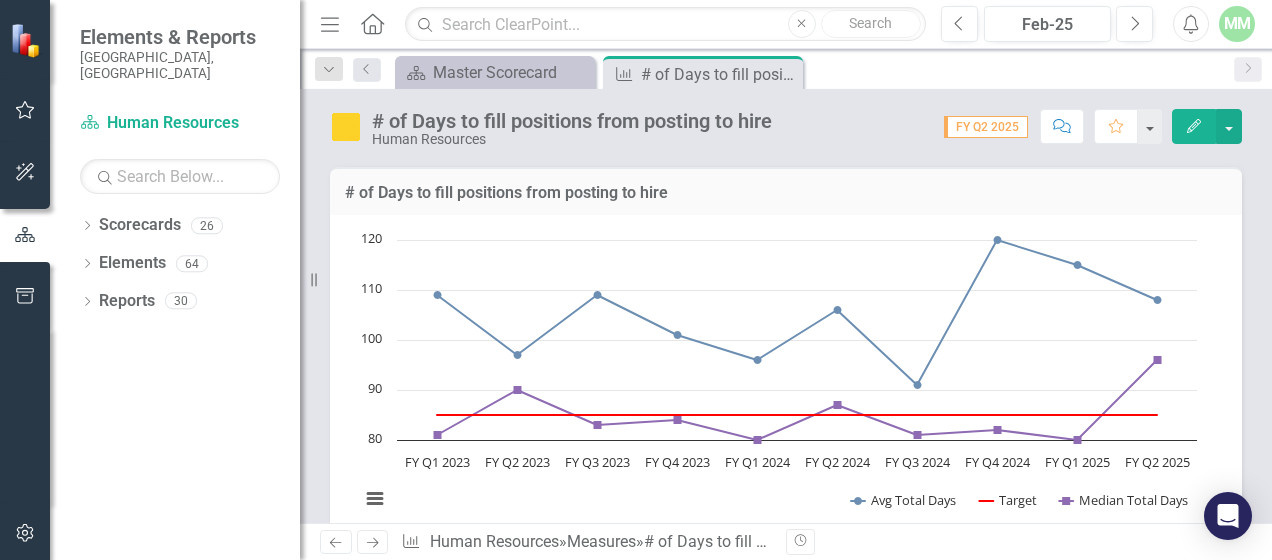 drag, startPoint x: 696, startPoint y: 195, endPoint x: 1166, endPoint y: 170, distance: 470.66443 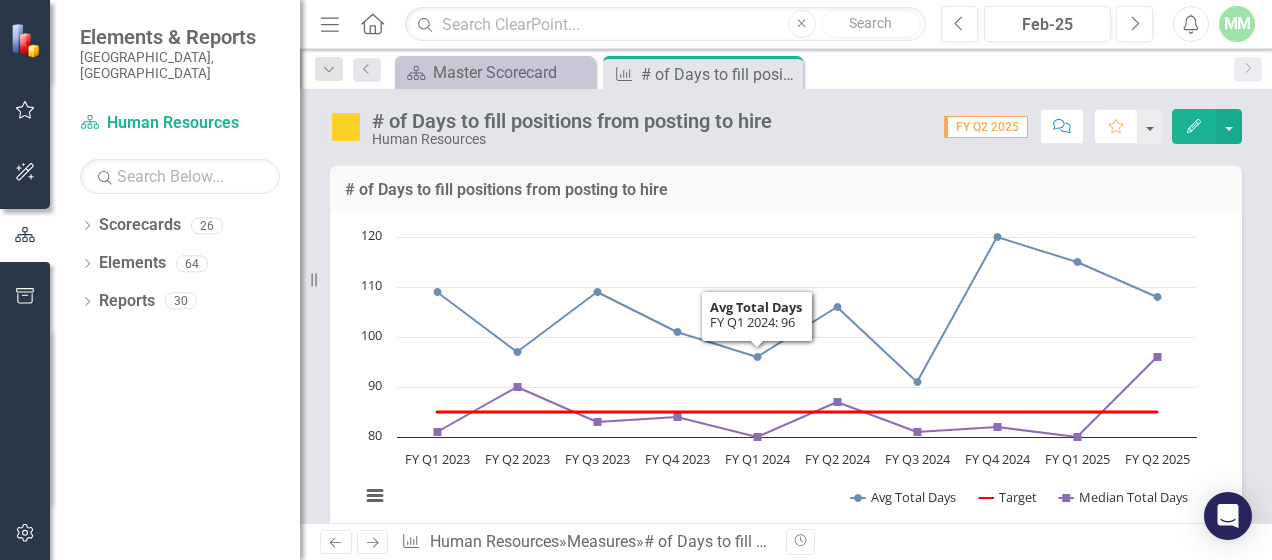 scroll, scrollTop: 817, scrollLeft: 0, axis: vertical 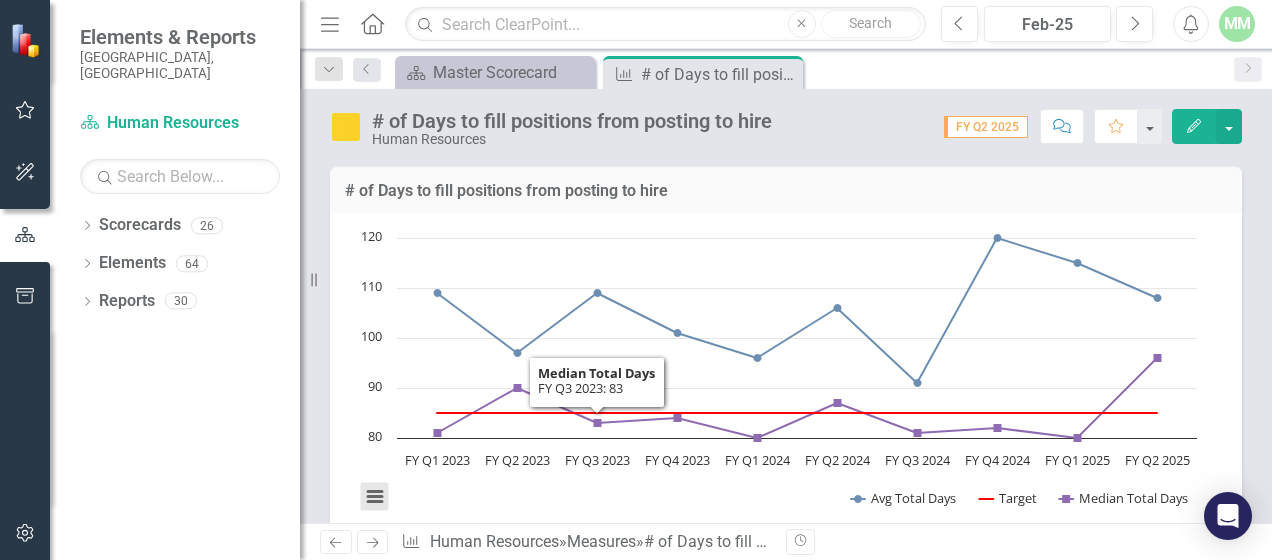 click at bounding box center (375, 497) 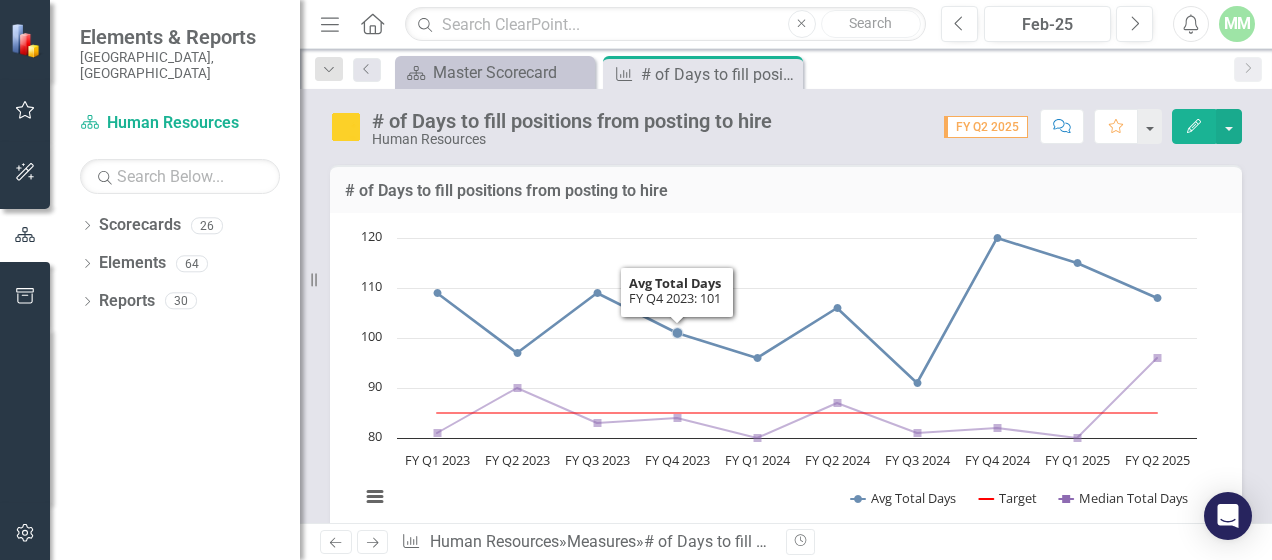 drag, startPoint x: 693, startPoint y: 193, endPoint x: 712, endPoint y: 198, distance: 19.646883 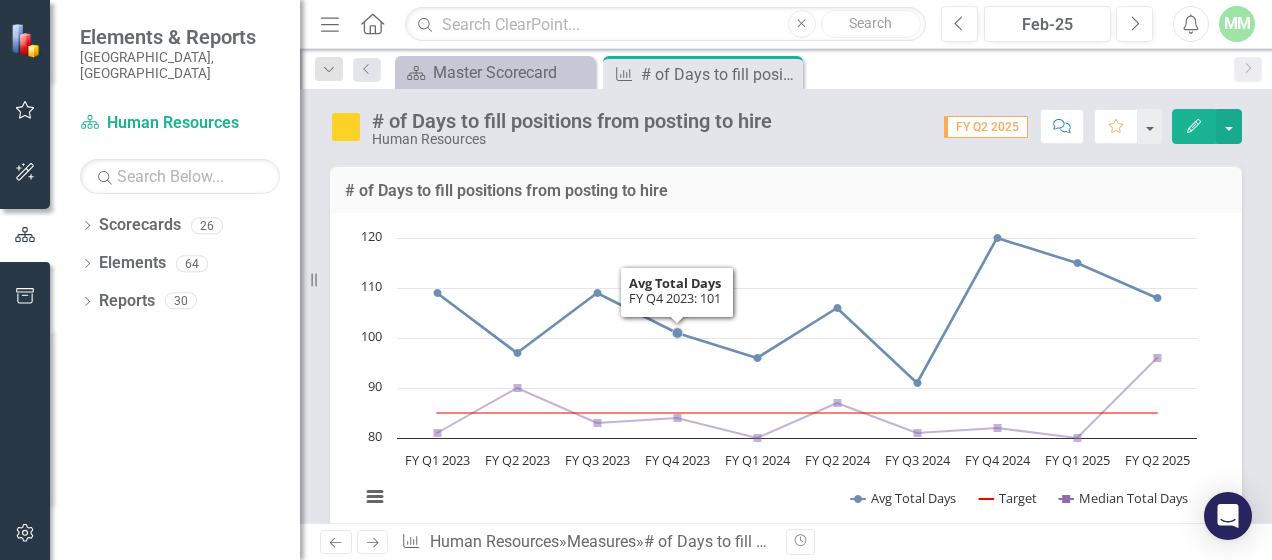 click on "# of Days to fill positions from posting to hire" at bounding box center [786, 191] 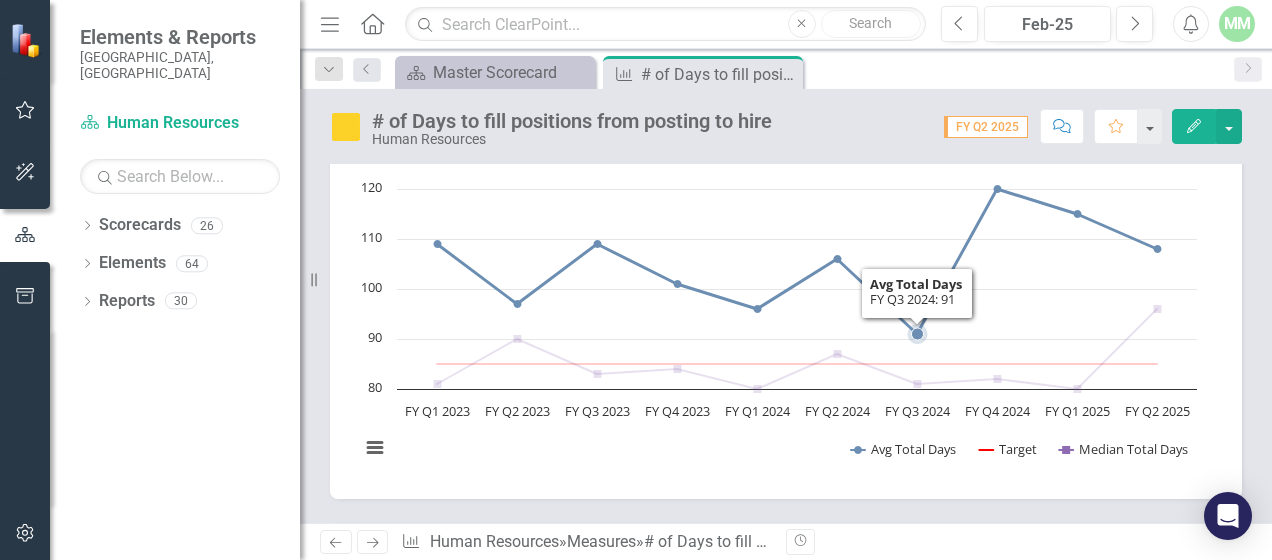 scroll, scrollTop: 851, scrollLeft: 0, axis: vertical 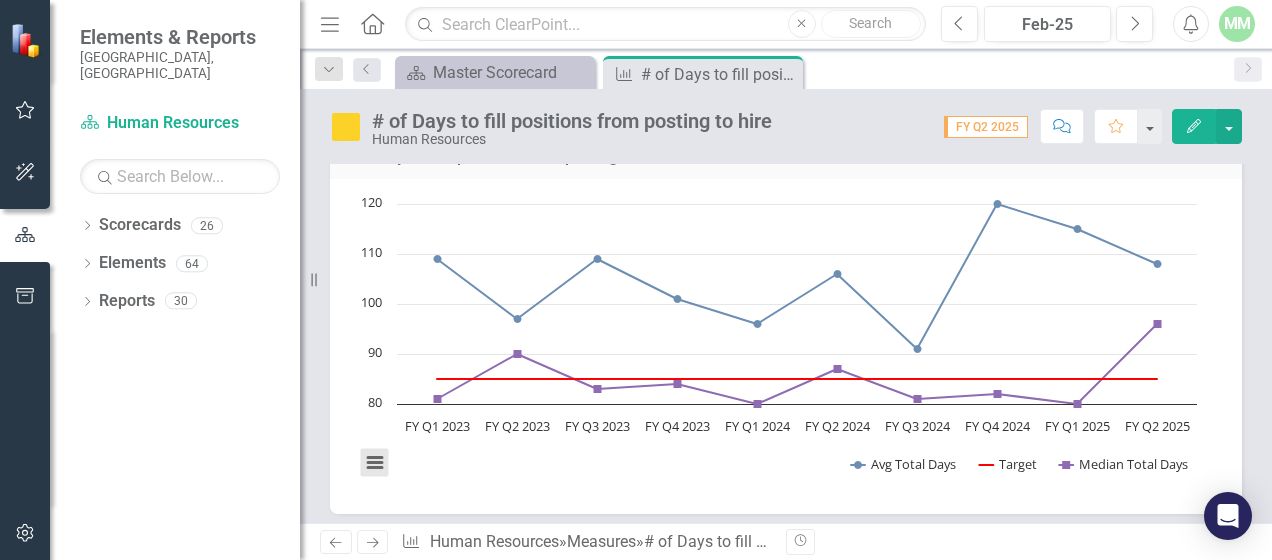 click at bounding box center [375, 463] 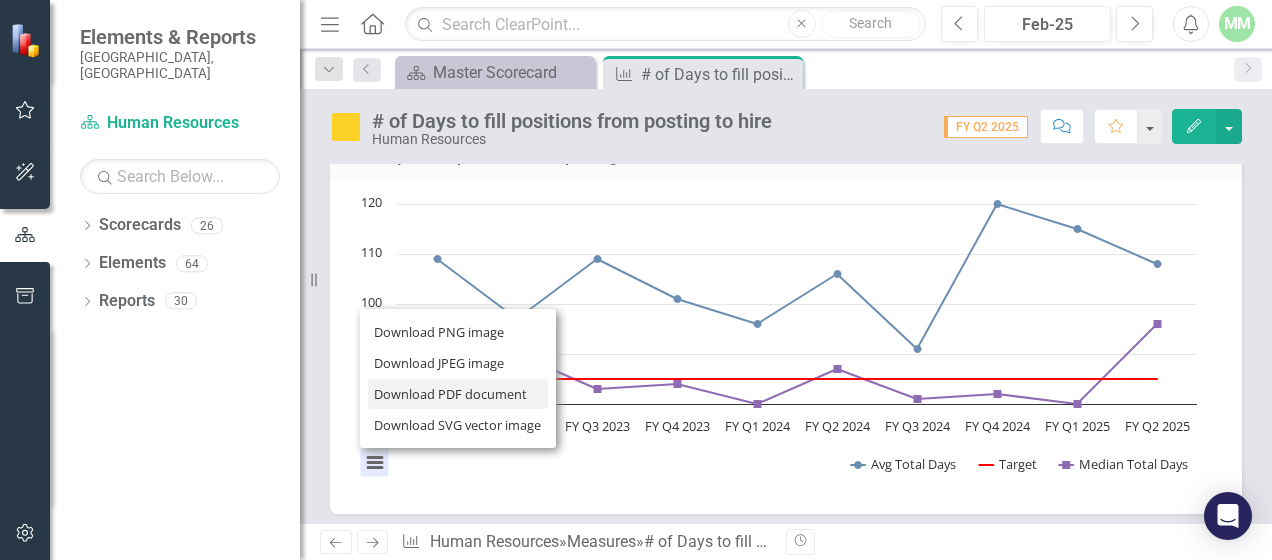 click on "Download PDF document" at bounding box center (458, 394) 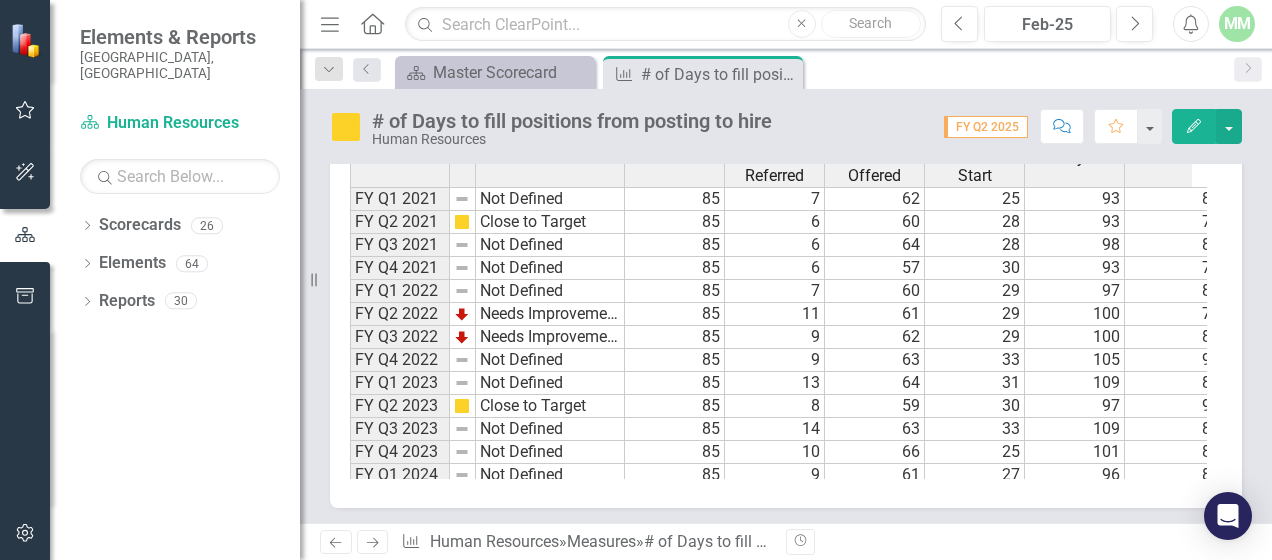 scroll, scrollTop: 1328, scrollLeft: 0, axis: vertical 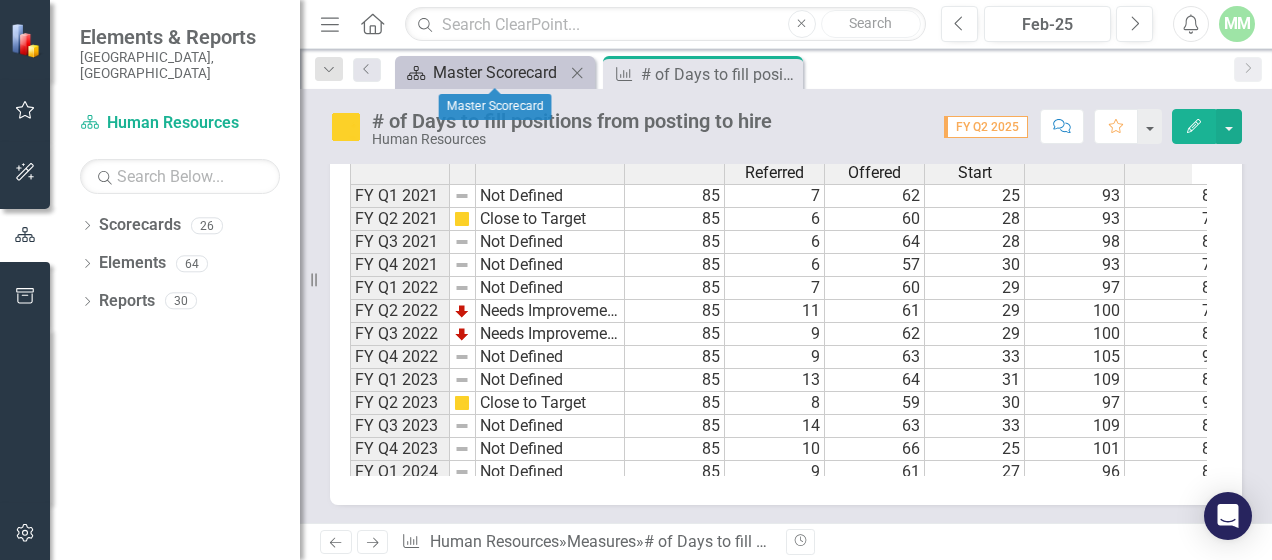 click on "Master Scorecard" at bounding box center [499, 72] 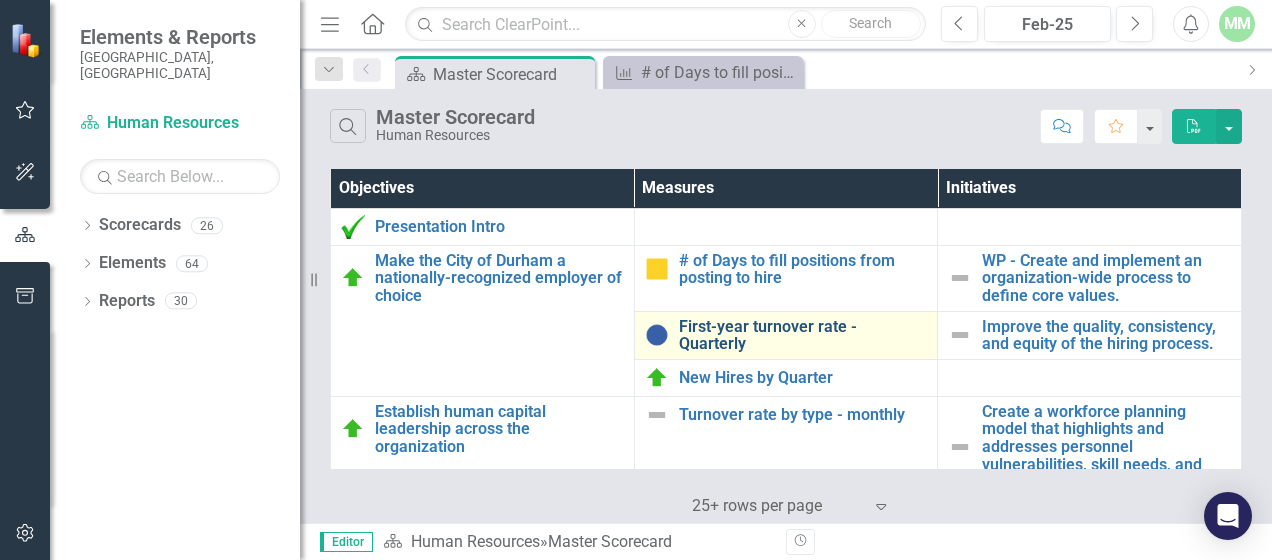 click on "First-year turnover rate - Quarterly" at bounding box center (803, 335) 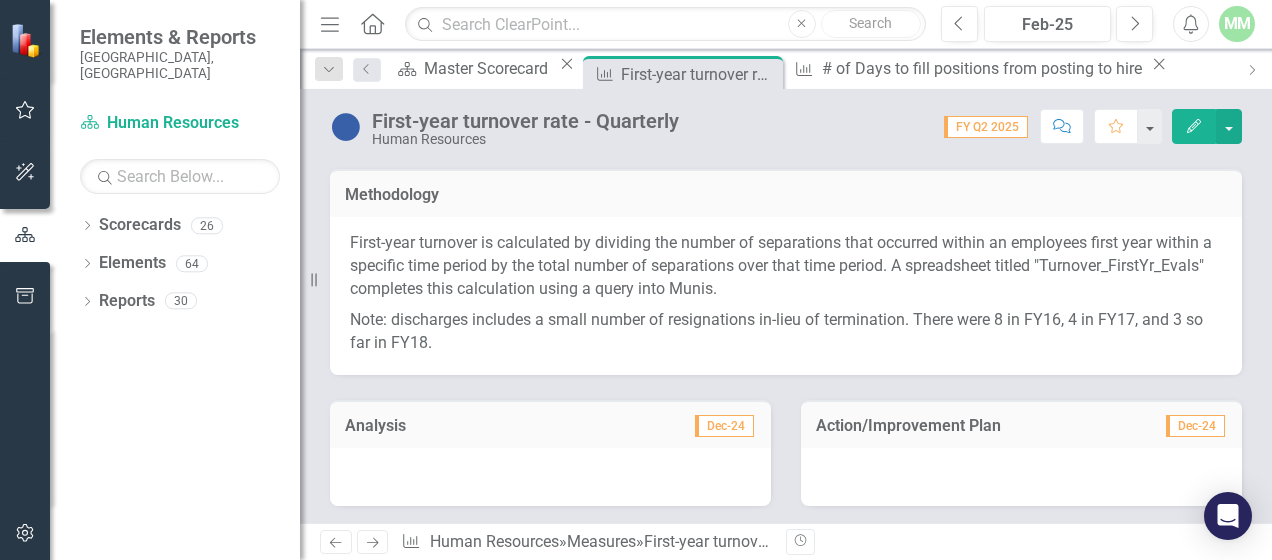 scroll, scrollTop: 394, scrollLeft: 0, axis: vertical 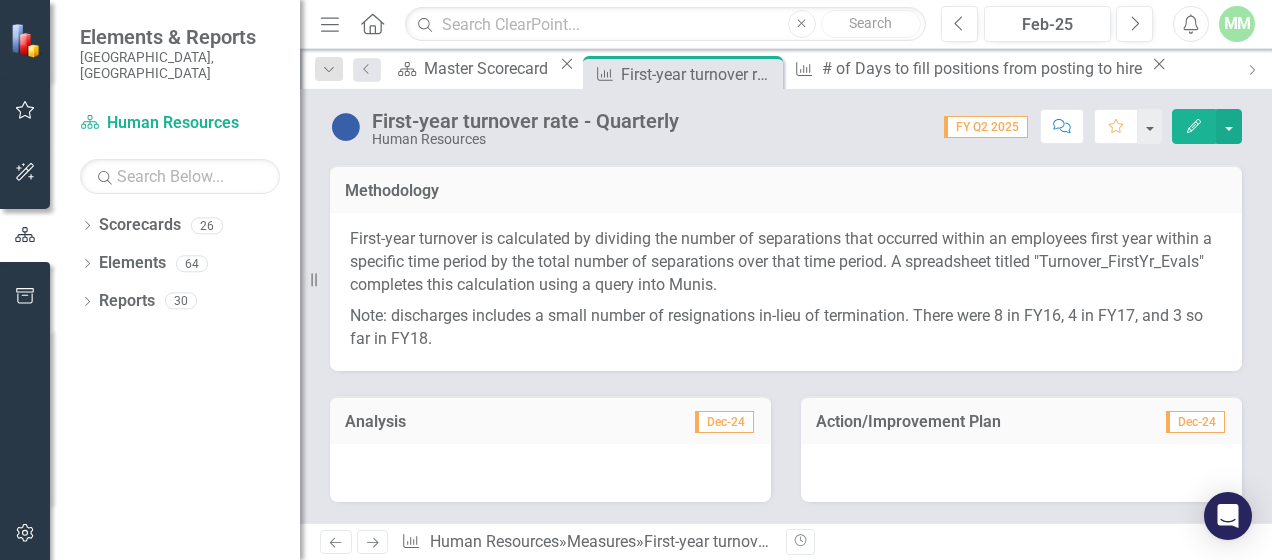 click on "First-year turnover is calculated by dividing the number of separations that occurred within an employees first year within a specific time period by the total number of separations over that time period. A spreadsheet titled "Turnover_FirstYr_Evals" completes this calculation using a query into Munis.
Note: discharges includes a small number of resignations in-lieu of termination. There were 8 in FY16, 4 in FY17, and 3 so far in FY18." at bounding box center [786, 291] 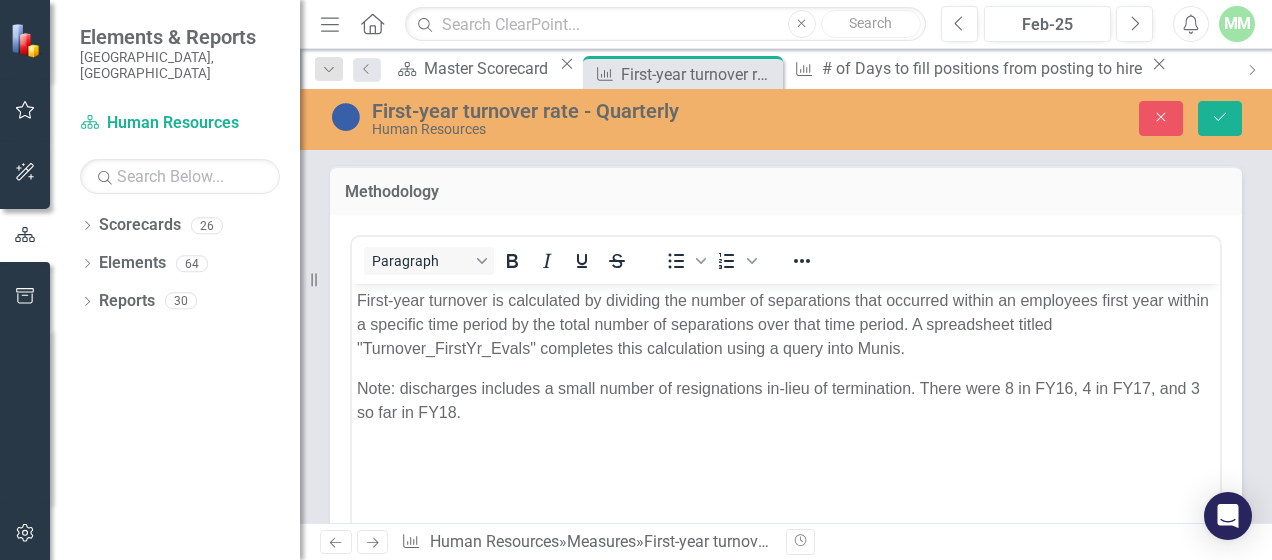 scroll, scrollTop: 0, scrollLeft: 0, axis: both 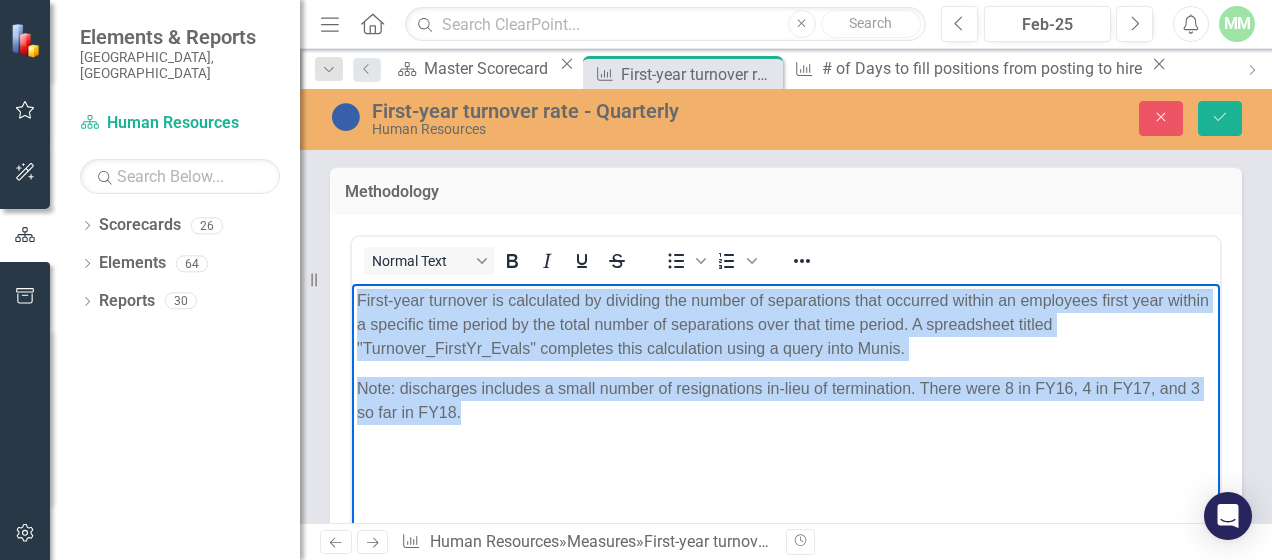 drag, startPoint x: 484, startPoint y: 418, endPoint x: 696, endPoint y: 577, distance: 265 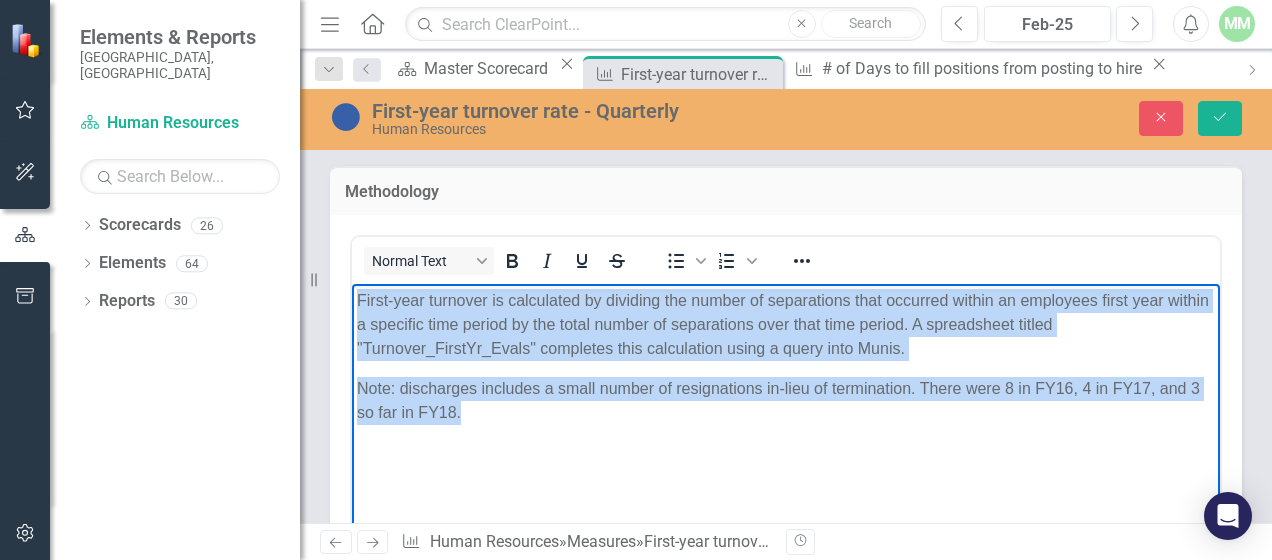 click on "First-year turnover is calculated by dividing the number of separations that occurred within an employees first year within a specific time period by the total number of separations over that time period. A spreadsheet titled "Turnover_FirstYr_Evals" completes this calculation using a query into Munis. Note: discharges includes a small number of resignations in-lieu of termination. There were 8 in FY16, 4 in FY17, and 3 so far in FY18." at bounding box center (786, 433) 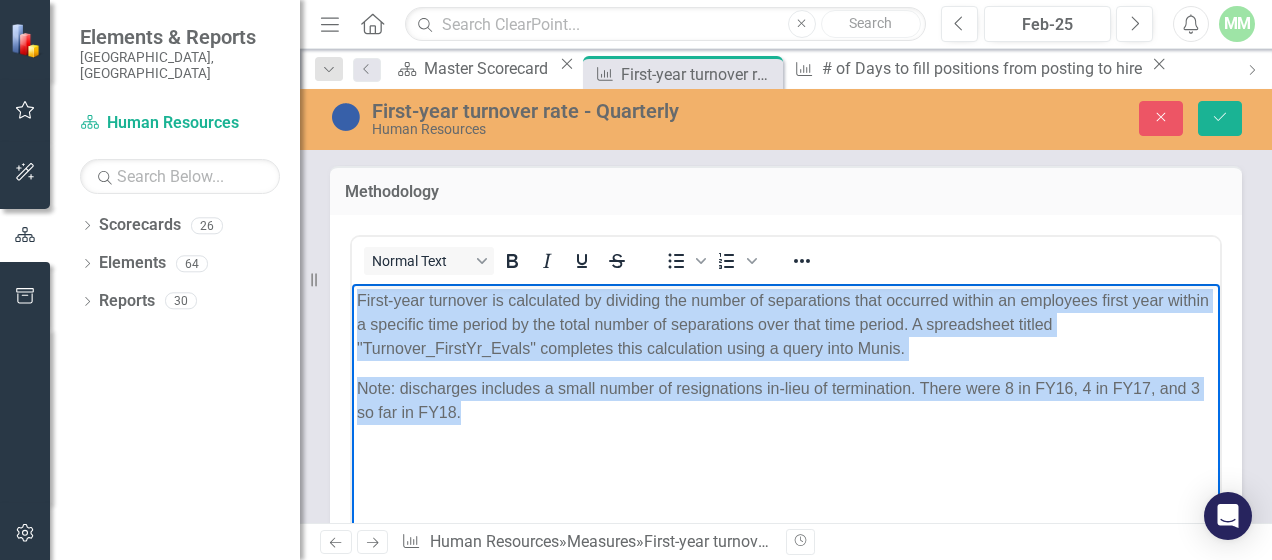 copy on "First-year turnover is calculated by dividing the number of separations that occurred within an employees first year within a specific time period by the total number of separations over that time period. A spreadsheet titled "Turnover_FirstYr_Evals" completes this calculation using a query into Munis. Note: discharges includes a small number of resignations in-lieu of termination. There were 8 in FY16, 4 in FY17, and 3 so far in FY18." 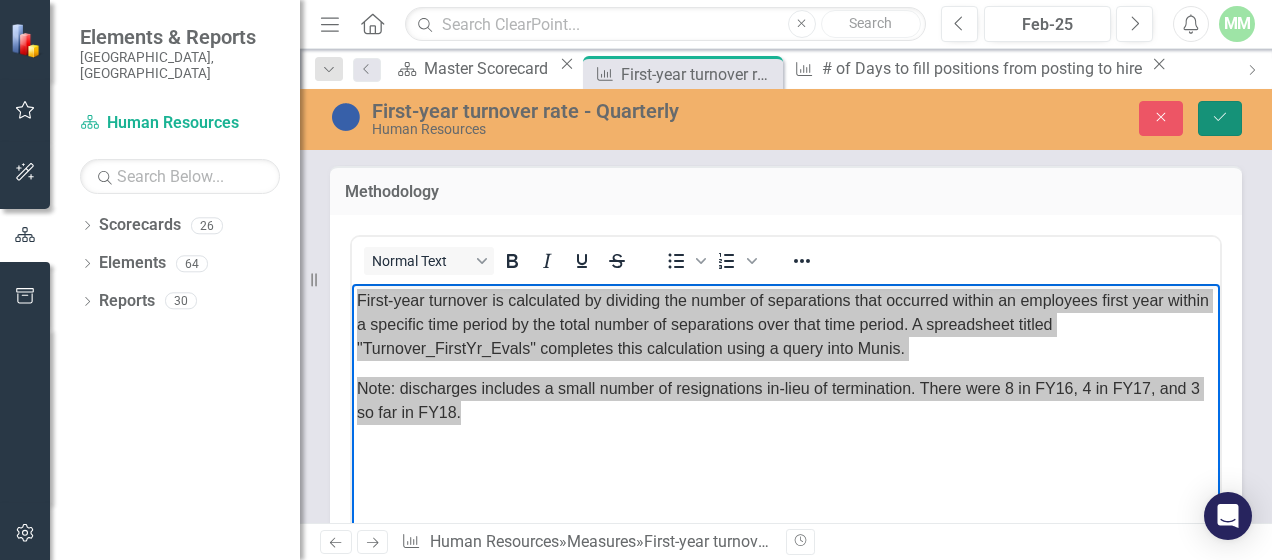 click on "Save" at bounding box center [1220, 118] 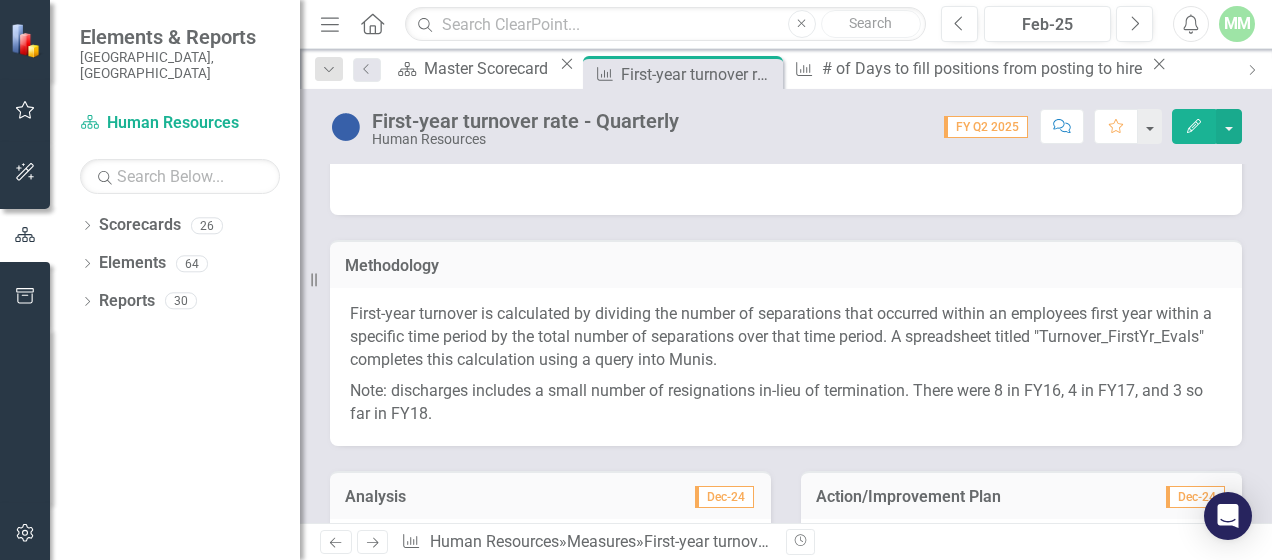scroll, scrollTop: 311, scrollLeft: 0, axis: vertical 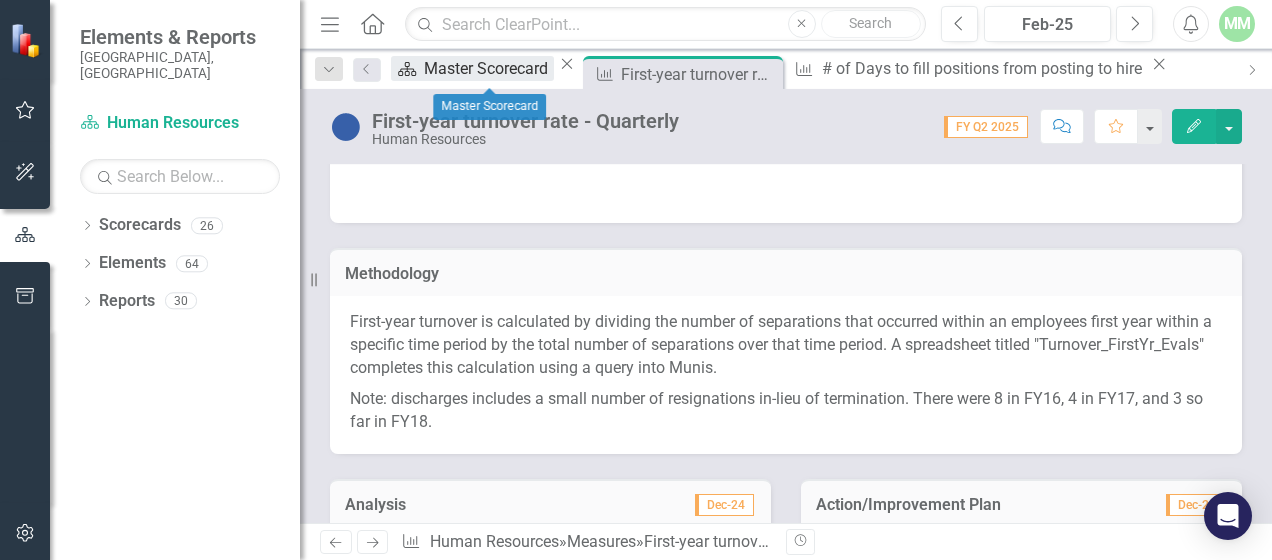 click on "Master Scorecard" at bounding box center [489, 68] 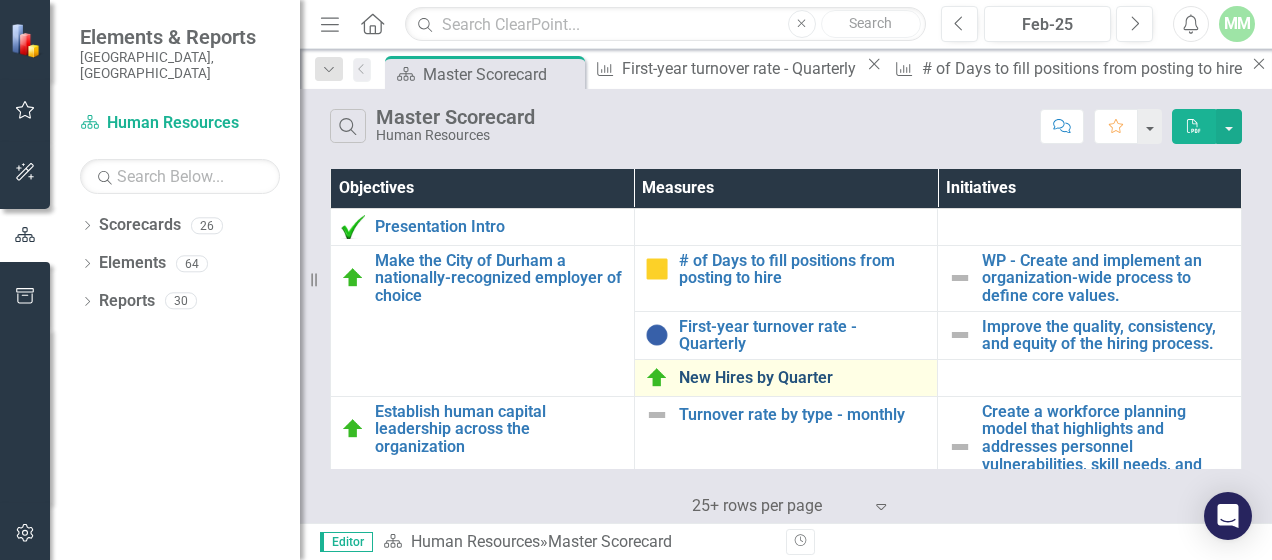 click on "New Hires by Quarter" at bounding box center [803, 378] 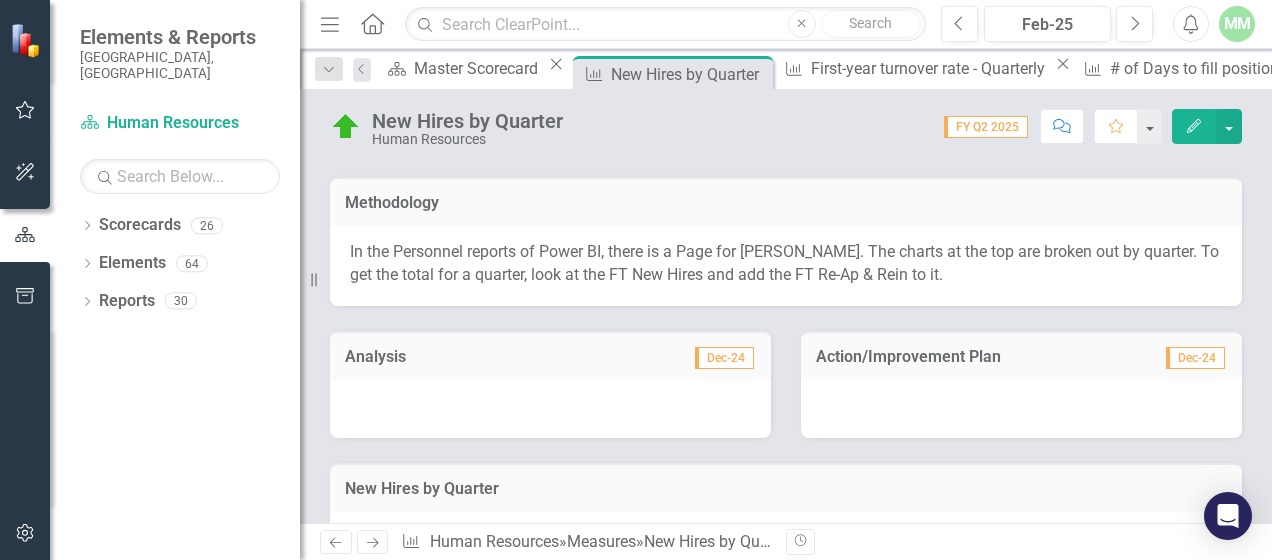 scroll, scrollTop: 134, scrollLeft: 0, axis: vertical 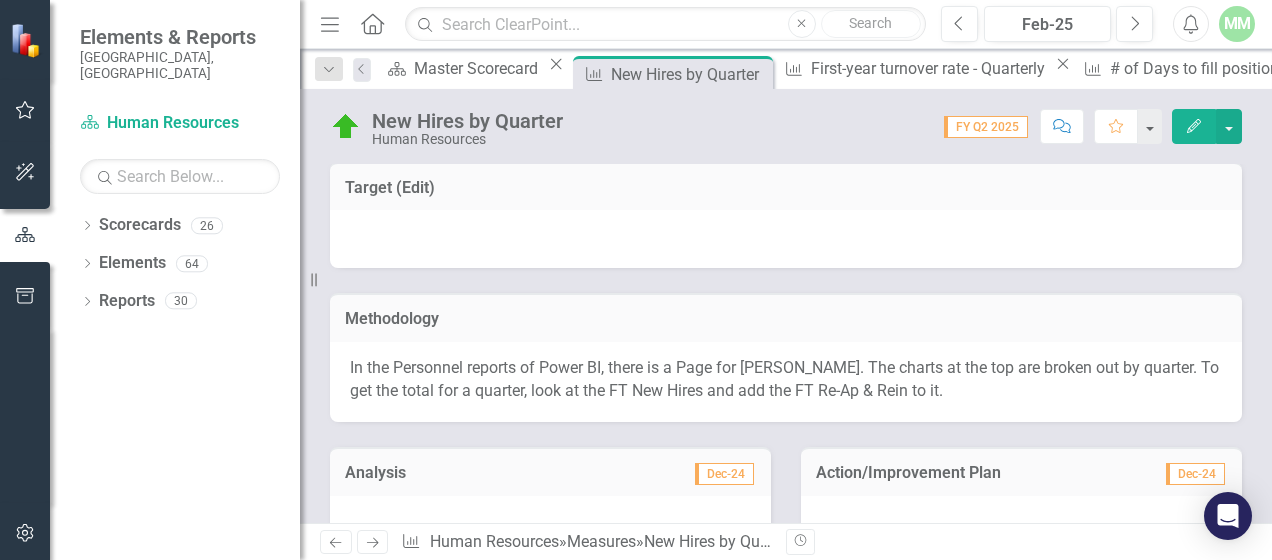 click on "In the Personnel reports of Power BI, there is a Page for [PERSON_NAME]. The charts at the top are broken out by quarter. To get the total for a quarter, look at the FT New Hires and add the FT Re-Ap & Rein to it." at bounding box center (786, 380) 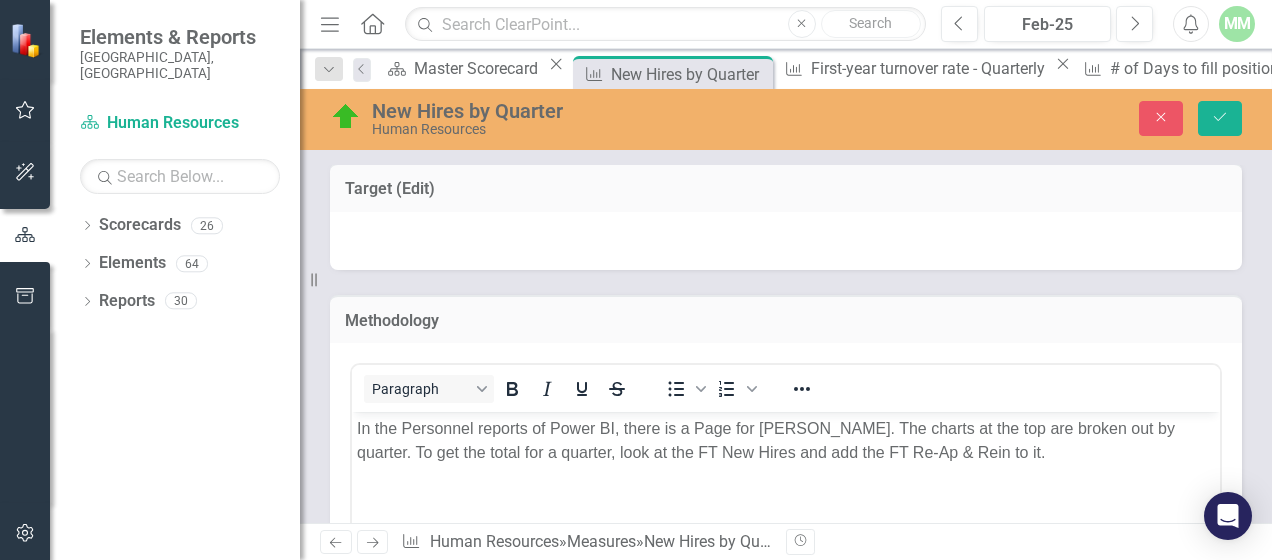 scroll, scrollTop: 0, scrollLeft: 0, axis: both 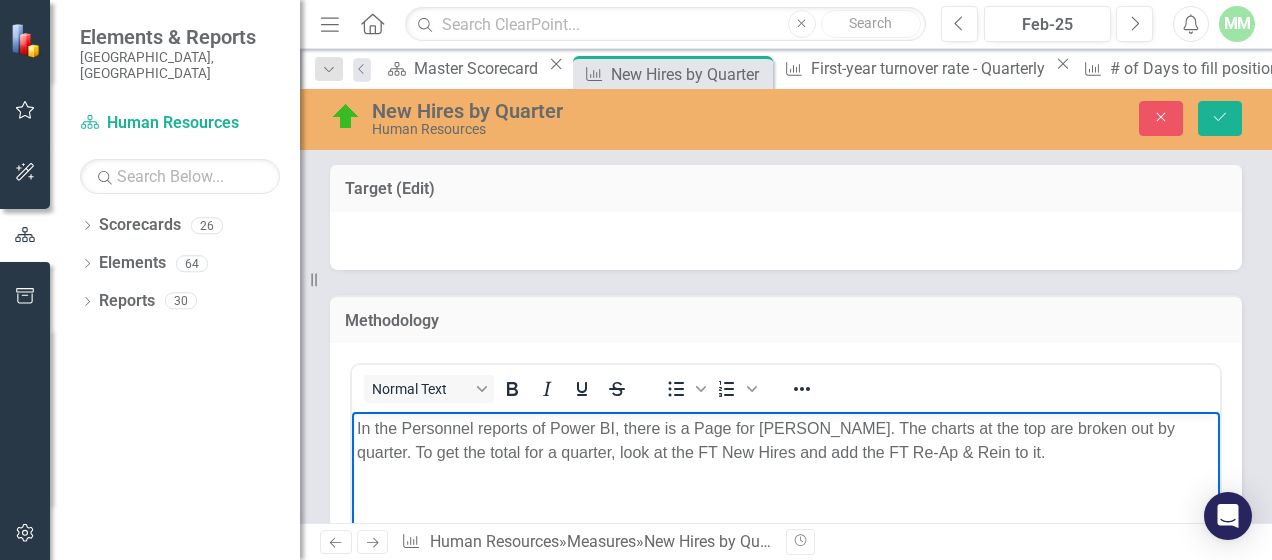 click on "In the Personnel reports of Power BI, there is a Page for [PERSON_NAME]. The charts at the top are broken out by quarter. To get the total for a quarter, look at the FT New Hires and add the FT Re-Ap & Rein to it." at bounding box center (786, 562) 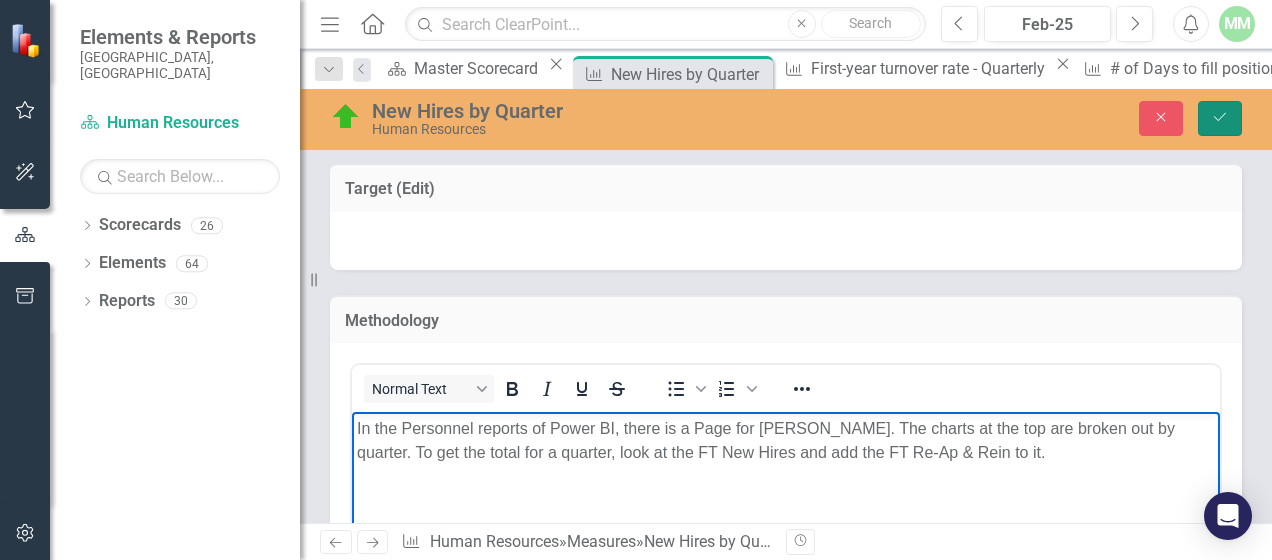 click on "Save" at bounding box center (1220, 118) 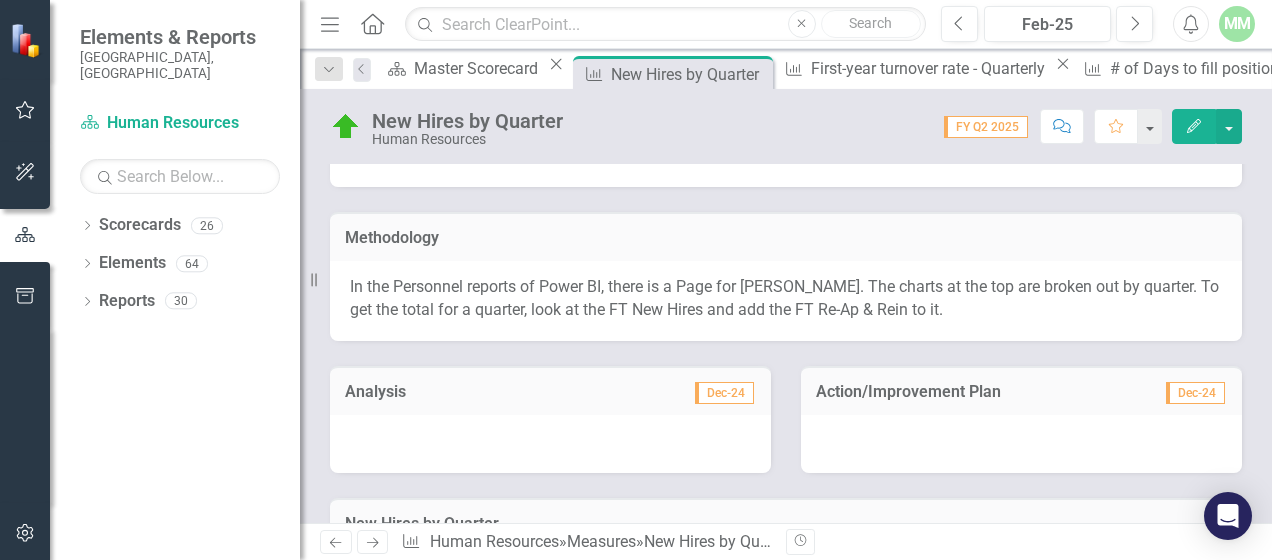 scroll, scrollTop: 0, scrollLeft: 0, axis: both 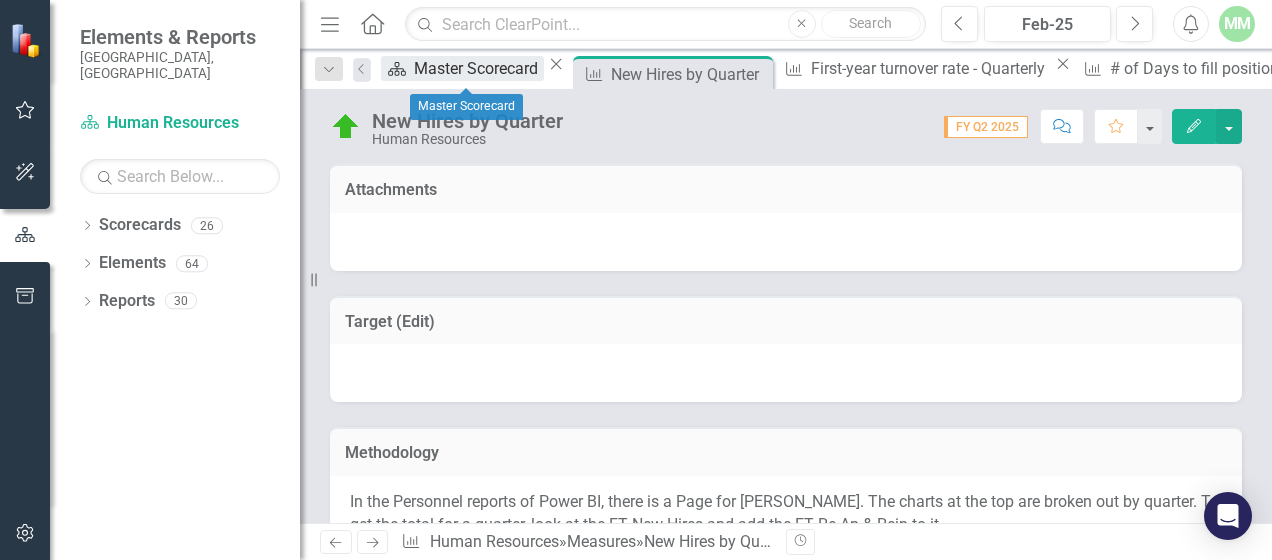 click on "Master Scorecard" at bounding box center (479, 68) 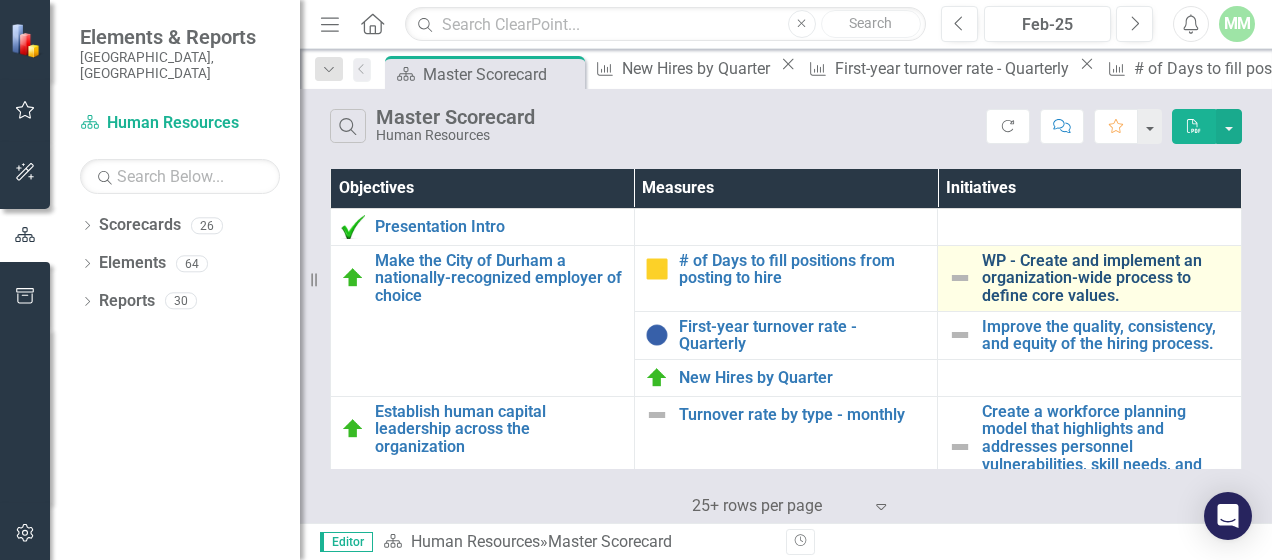 click on "WP - Create and implement an organization-wide process to define core values." at bounding box center [1106, 278] 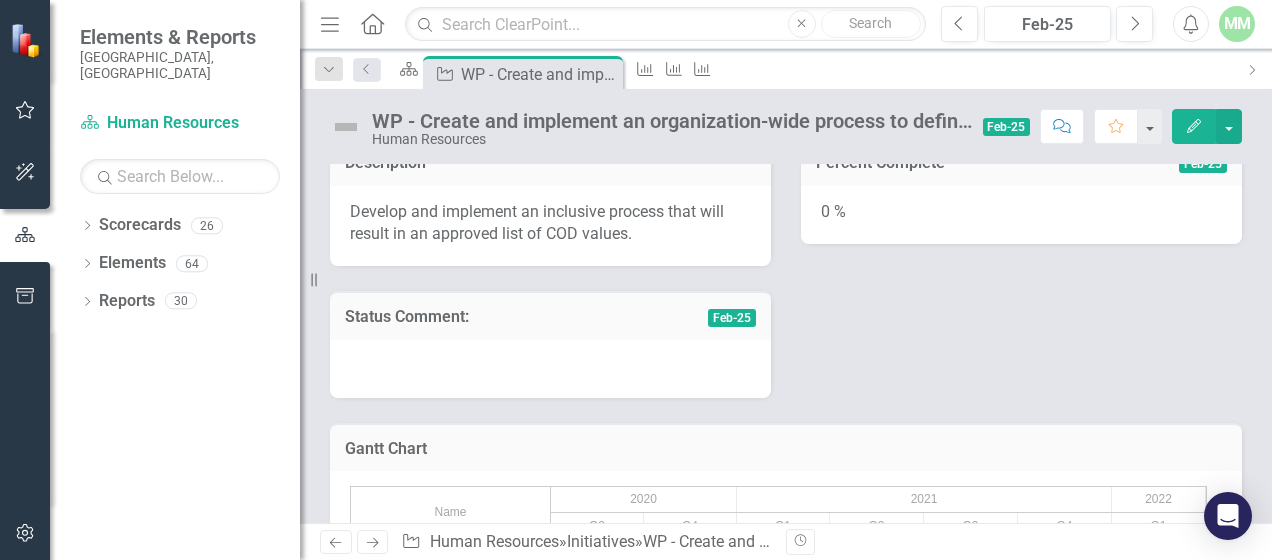 scroll, scrollTop: 25, scrollLeft: 0, axis: vertical 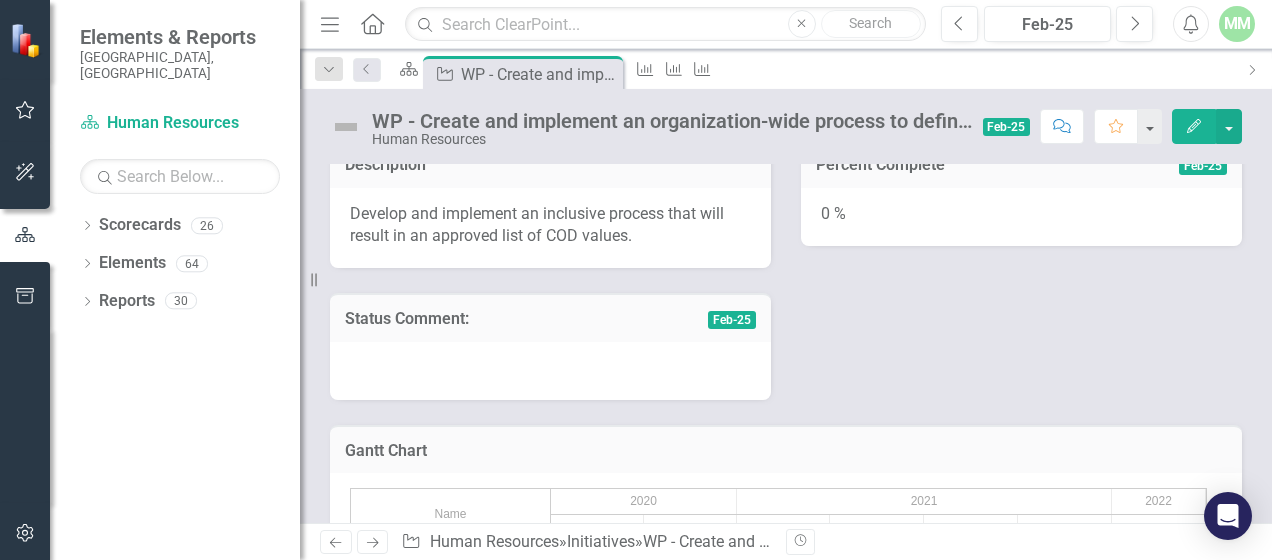 click on "Develop and implement an inclusive process that will result in an approved list of COD values." at bounding box center (550, 226) 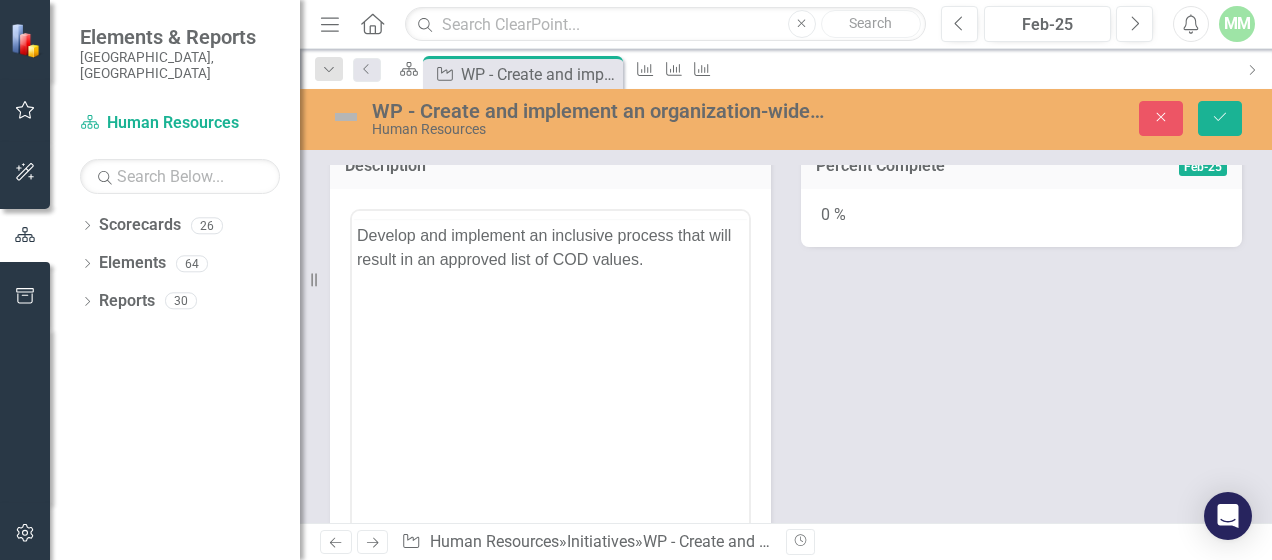 scroll, scrollTop: 0, scrollLeft: 0, axis: both 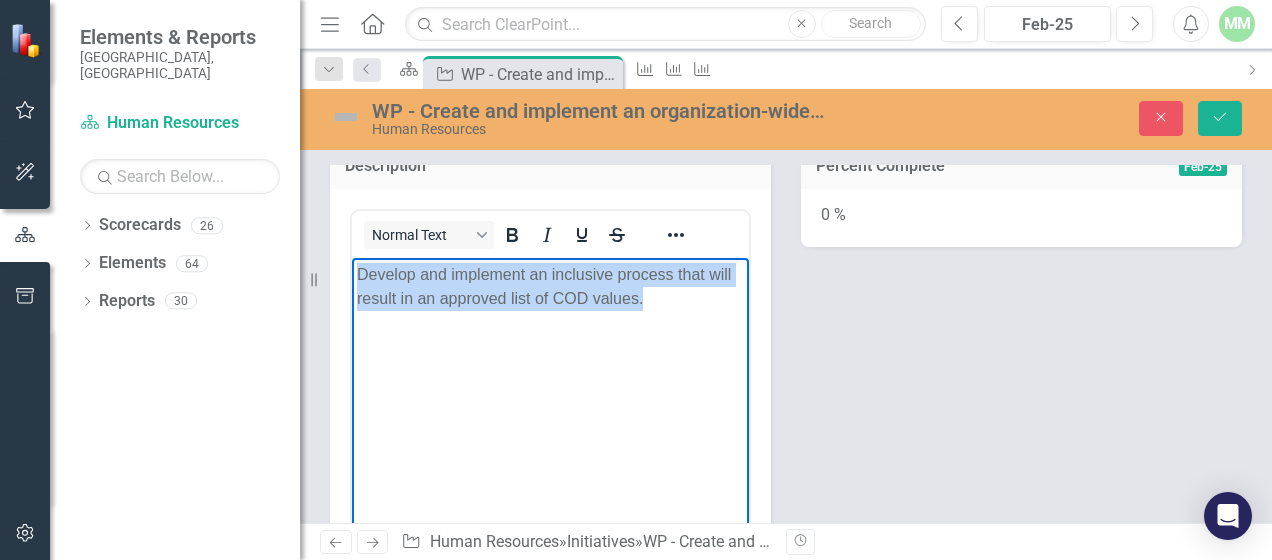 drag, startPoint x: 654, startPoint y: 297, endPoint x: 354, endPoint y: 273, distance: 300.95847 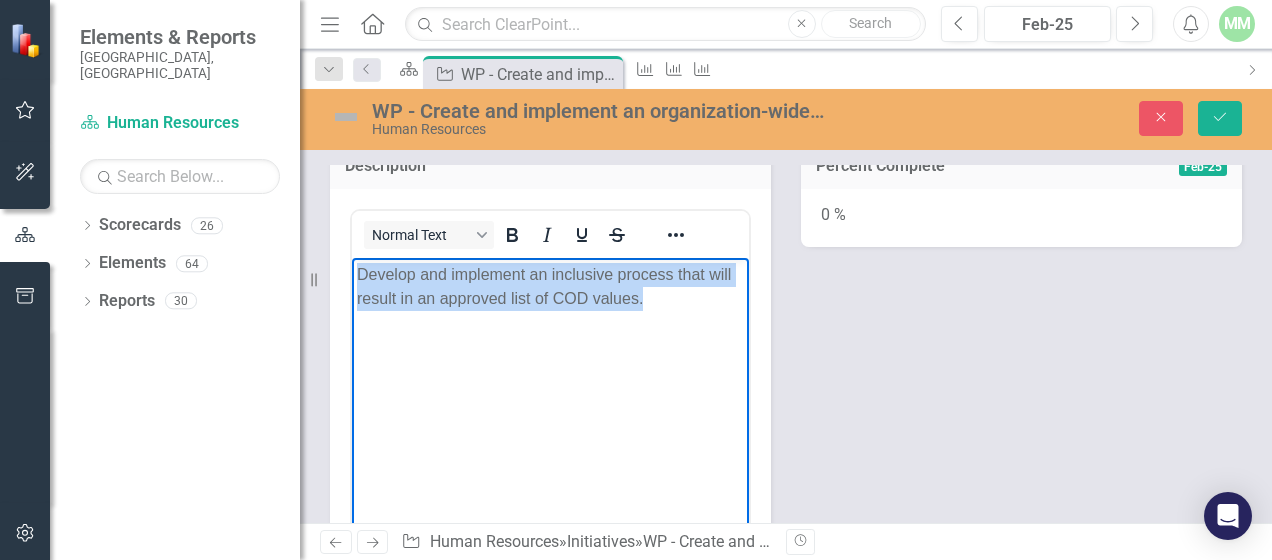 click on "Develop and implement an inclusive process that will result in an approved list of COD values." at bounding box center [550, 407] 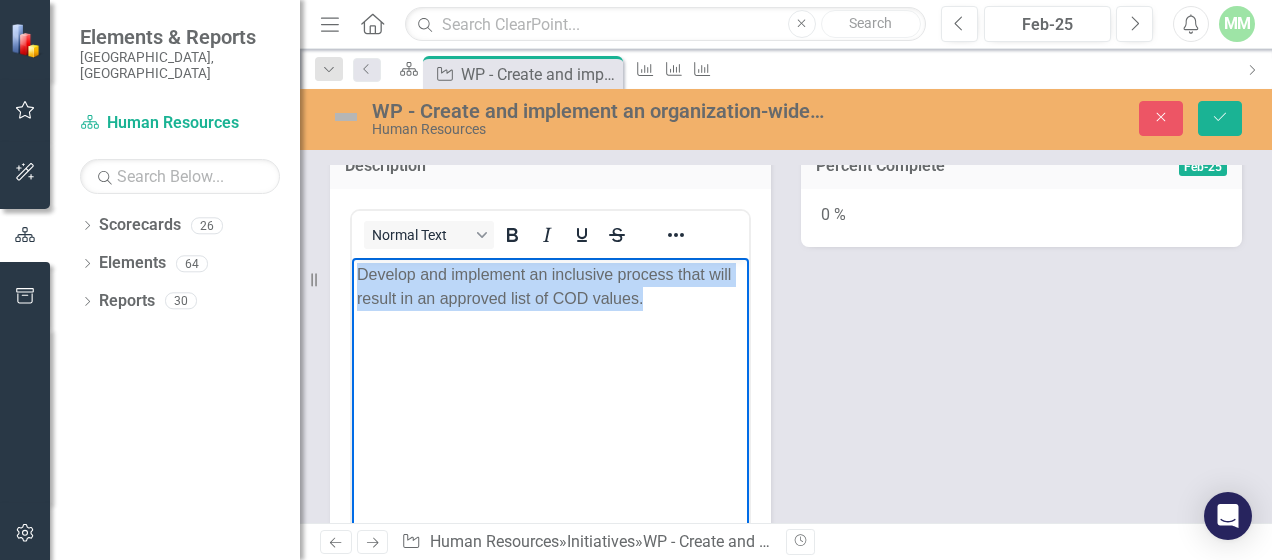 copy on "Develop and implement an inclusive process that will result in an approved list of COD values." 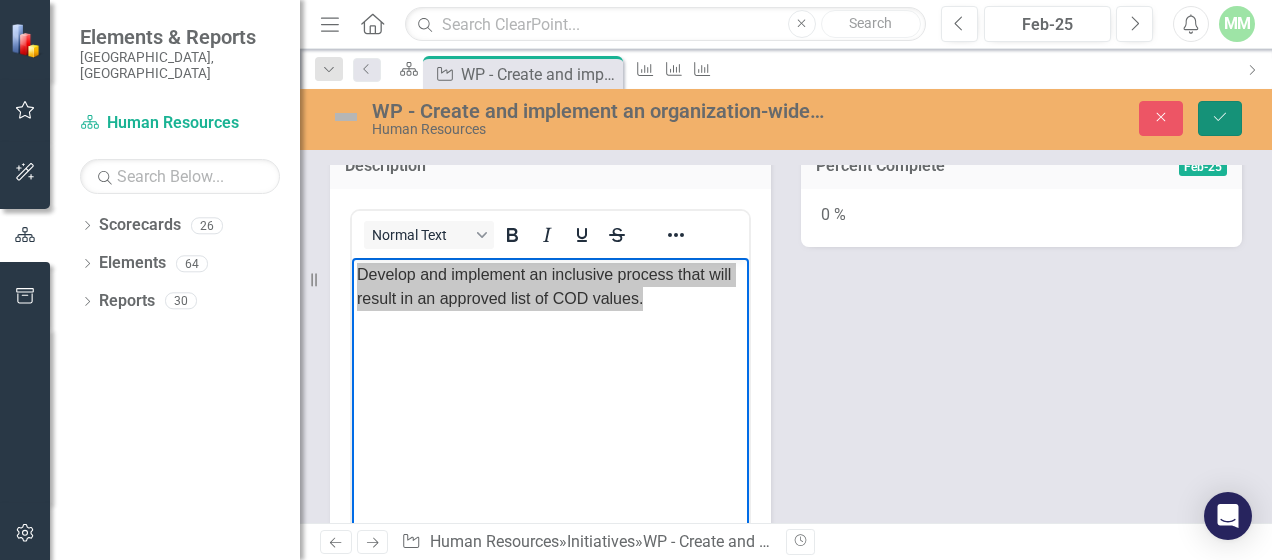 click on "Save" at bounding box center [1220, 118] 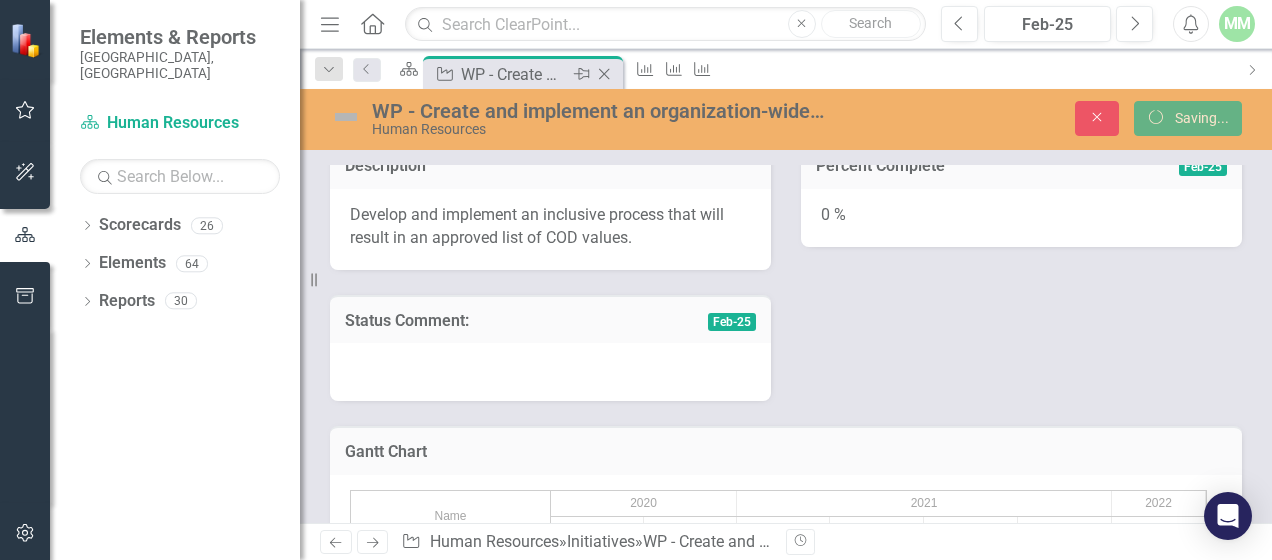 click on "Close" 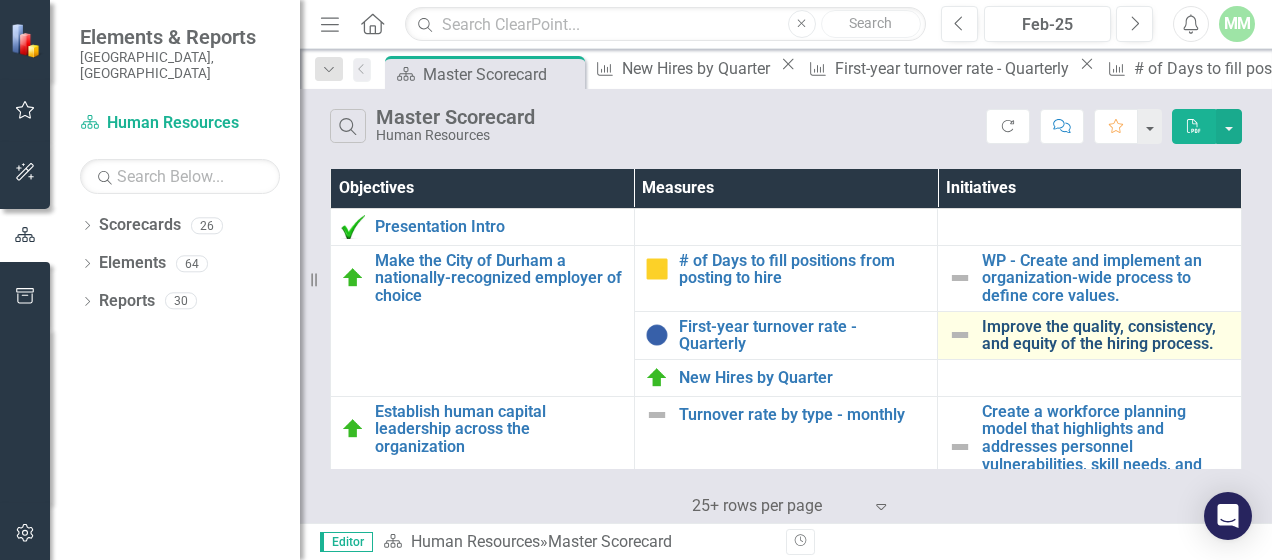 click on "Improve the quality, consistency, and equity of the hiring process." at bounding box center [1106, 335] 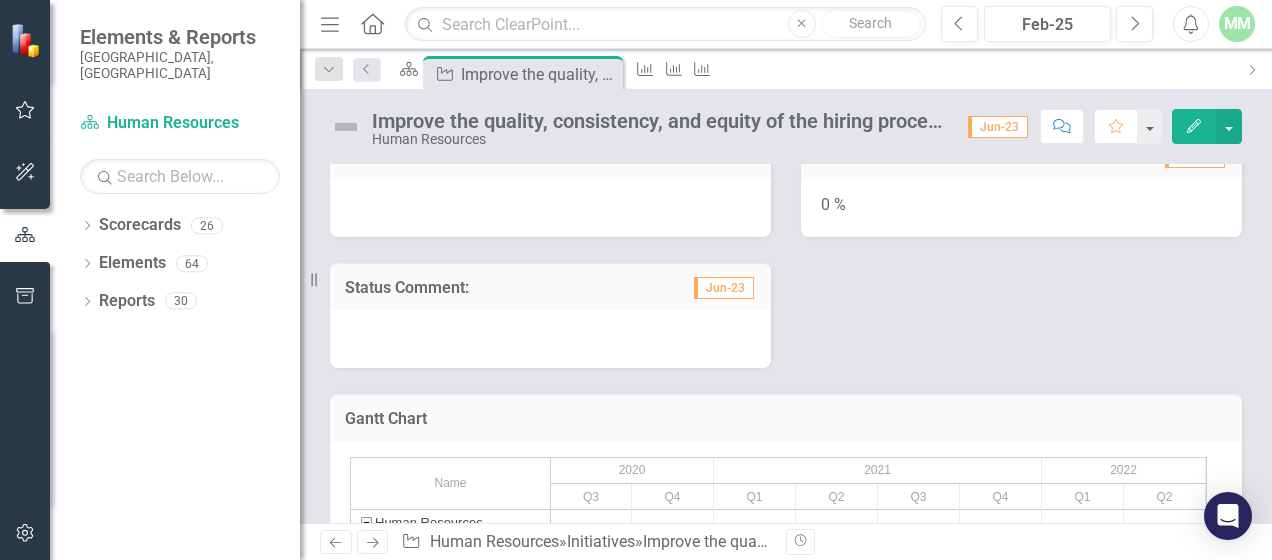 scroll, scrollTop: 0, scrollLeft: 0, axis: both 